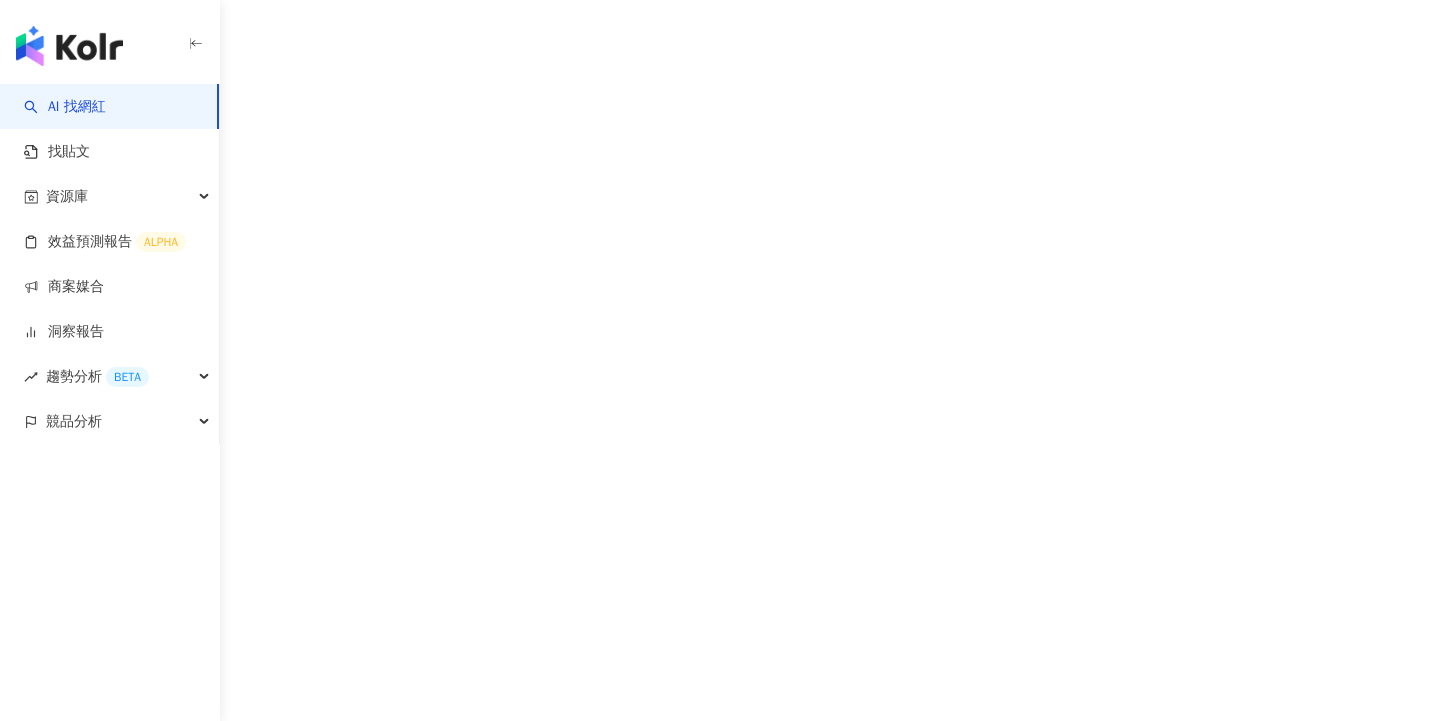 scroll, scrollTop: 0, scrollLeft: 0, axis: both 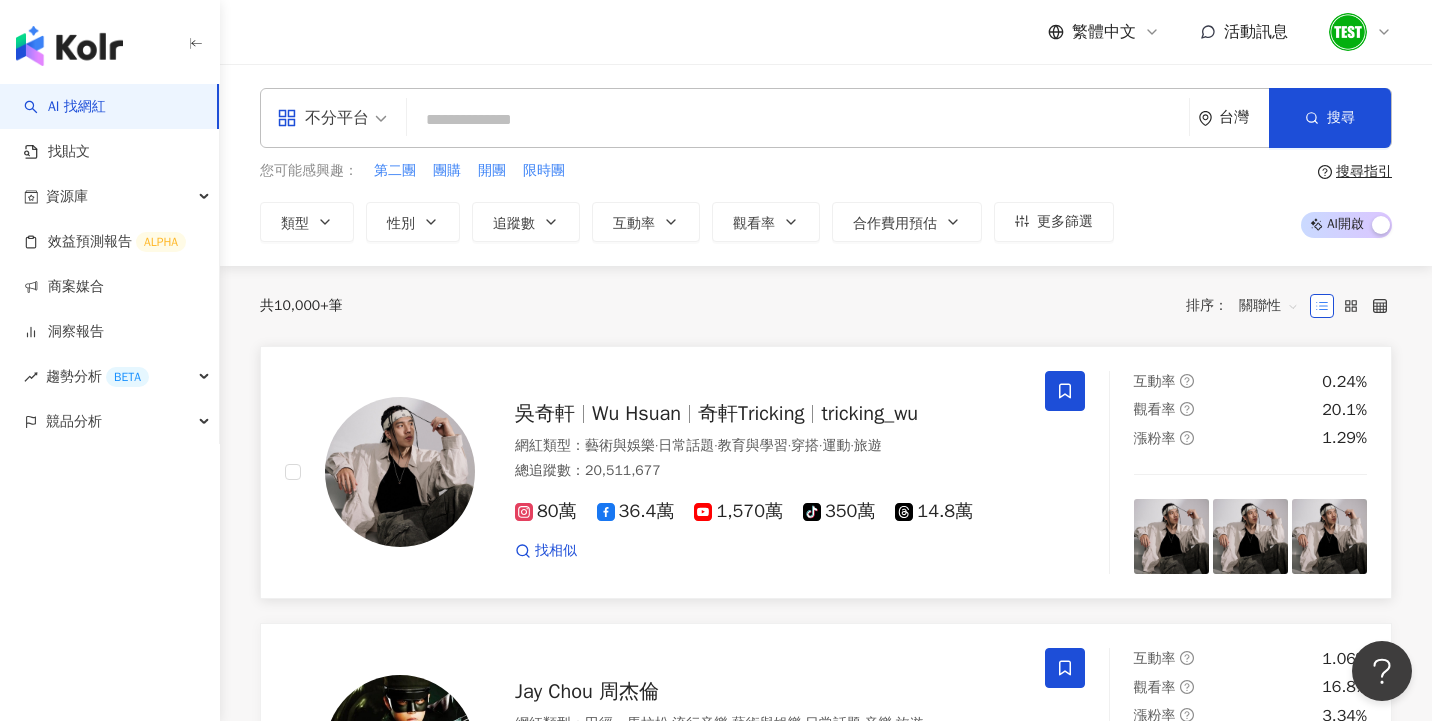 click on "Wu Hsuan" at bounding box center (636, 413) 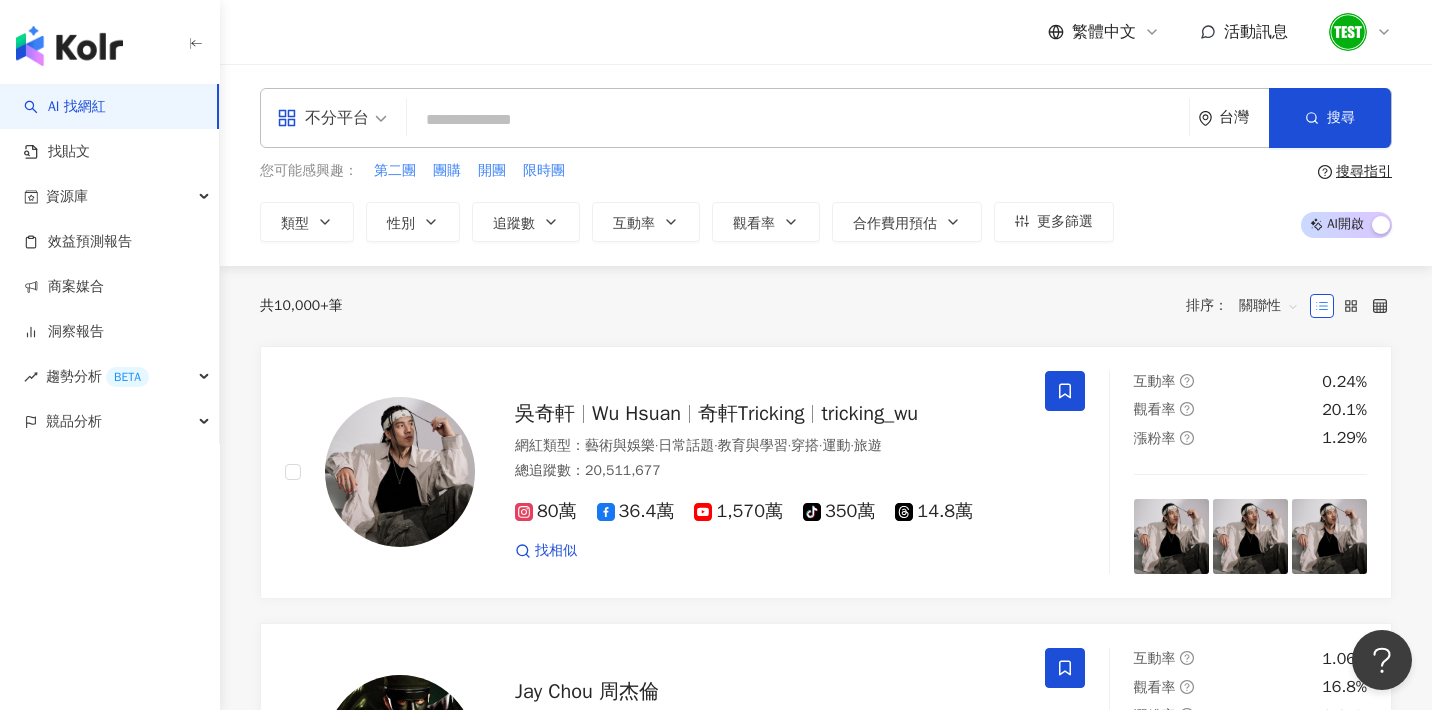 click 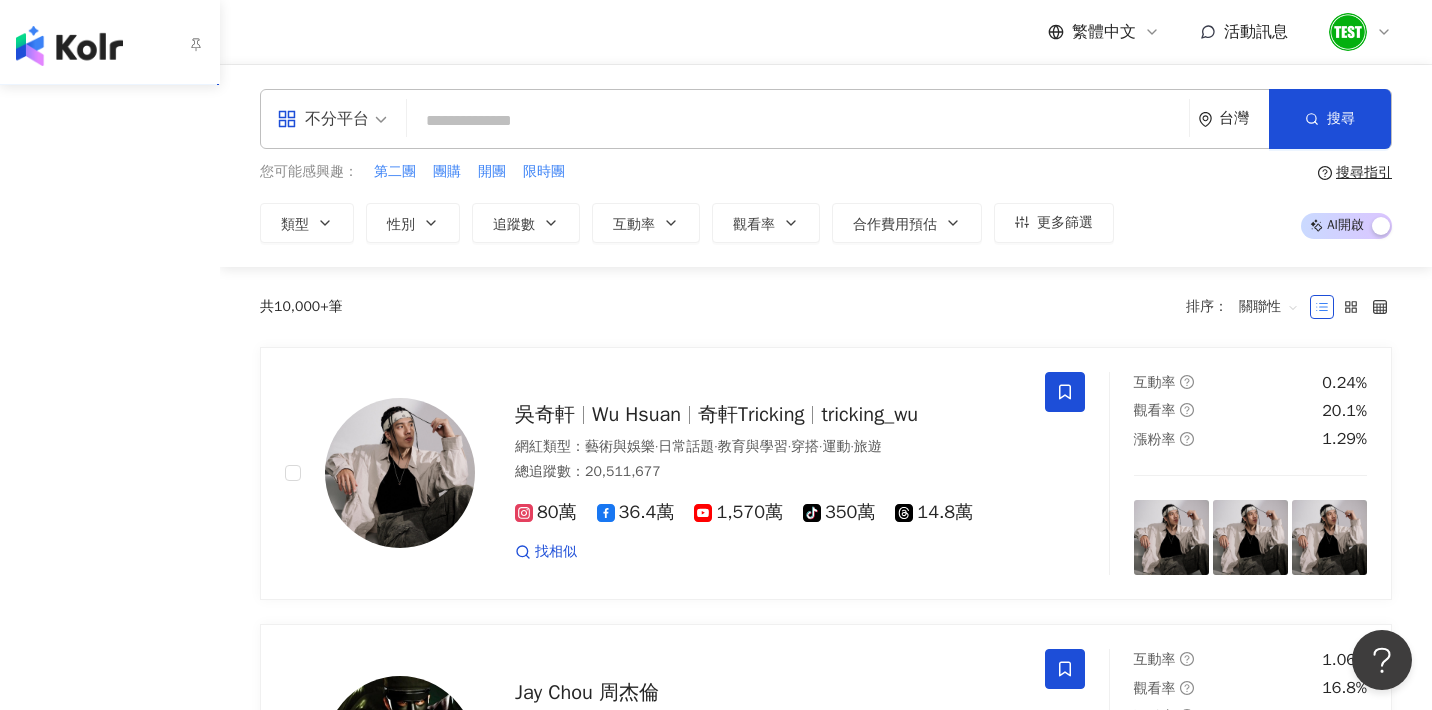 click 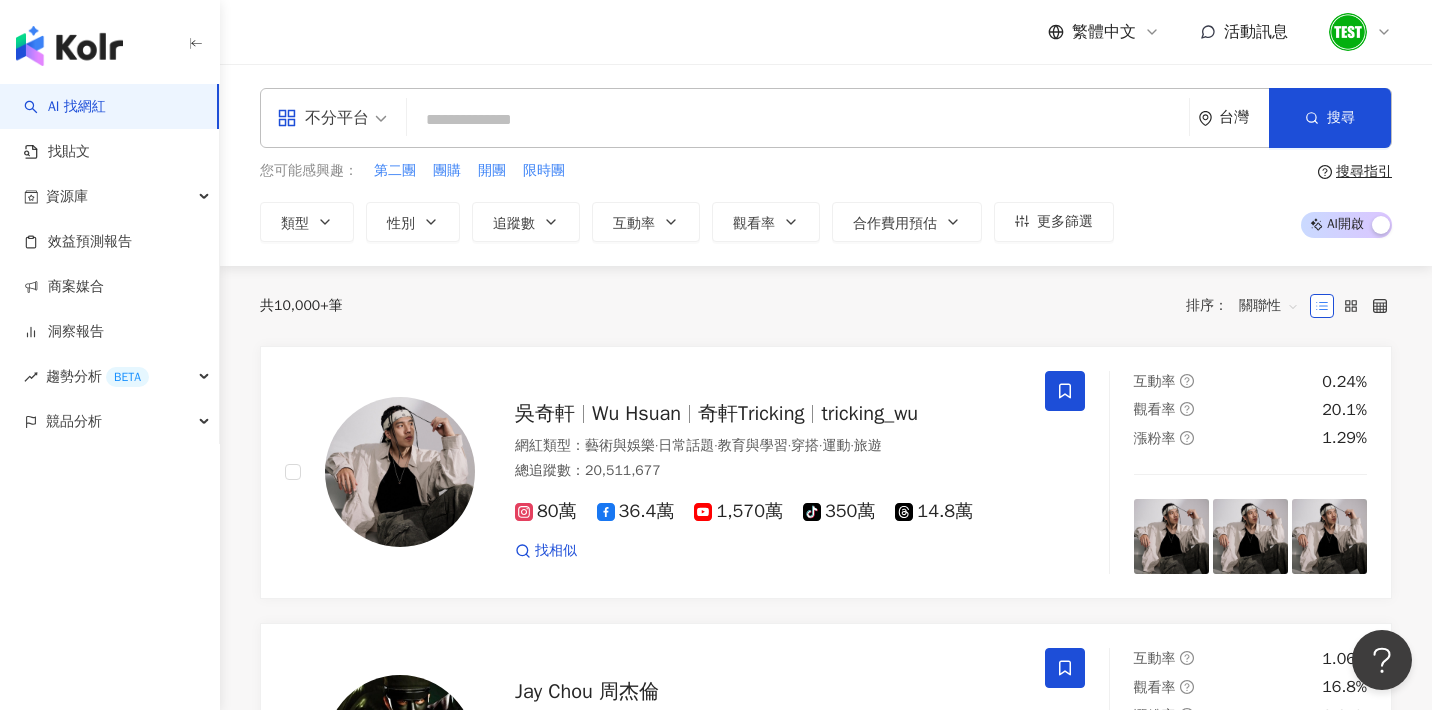 click 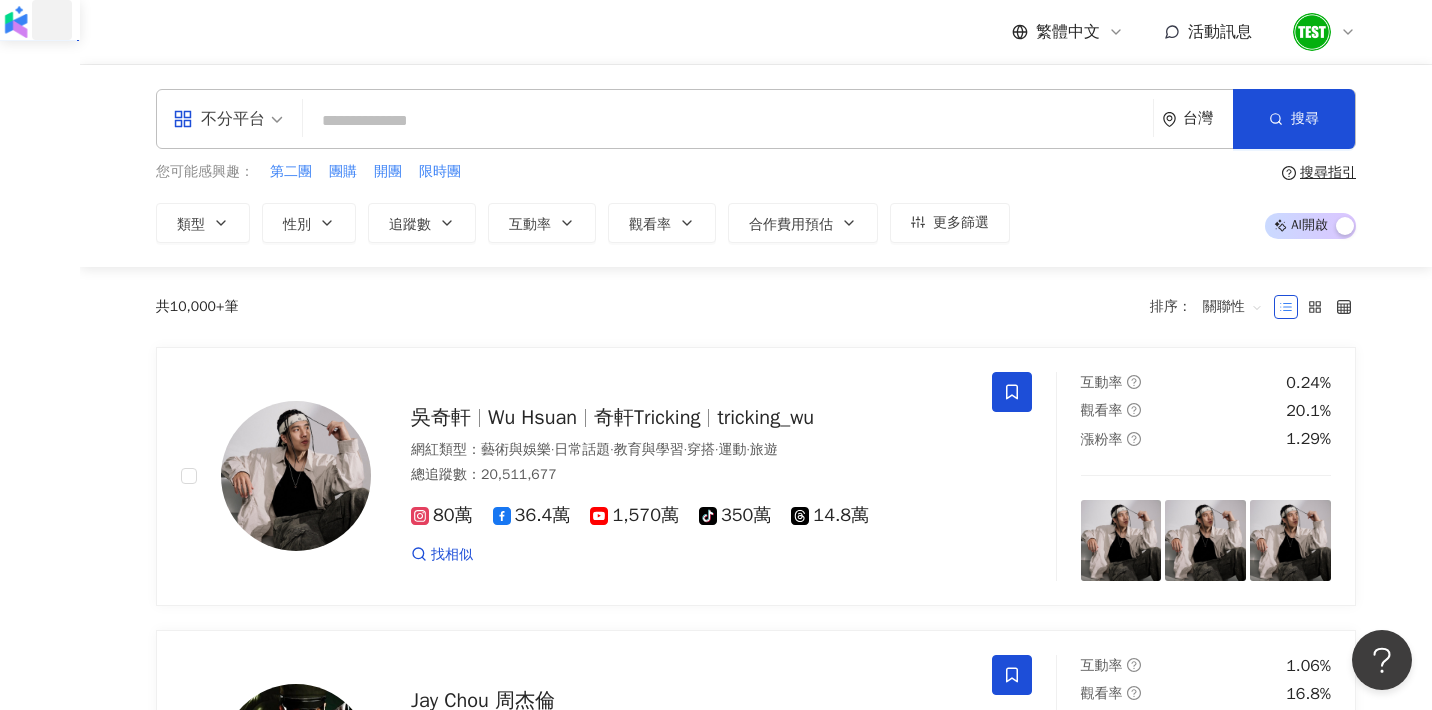 click on "繁體中文 活動訊息" at bounding box center (756, 32) 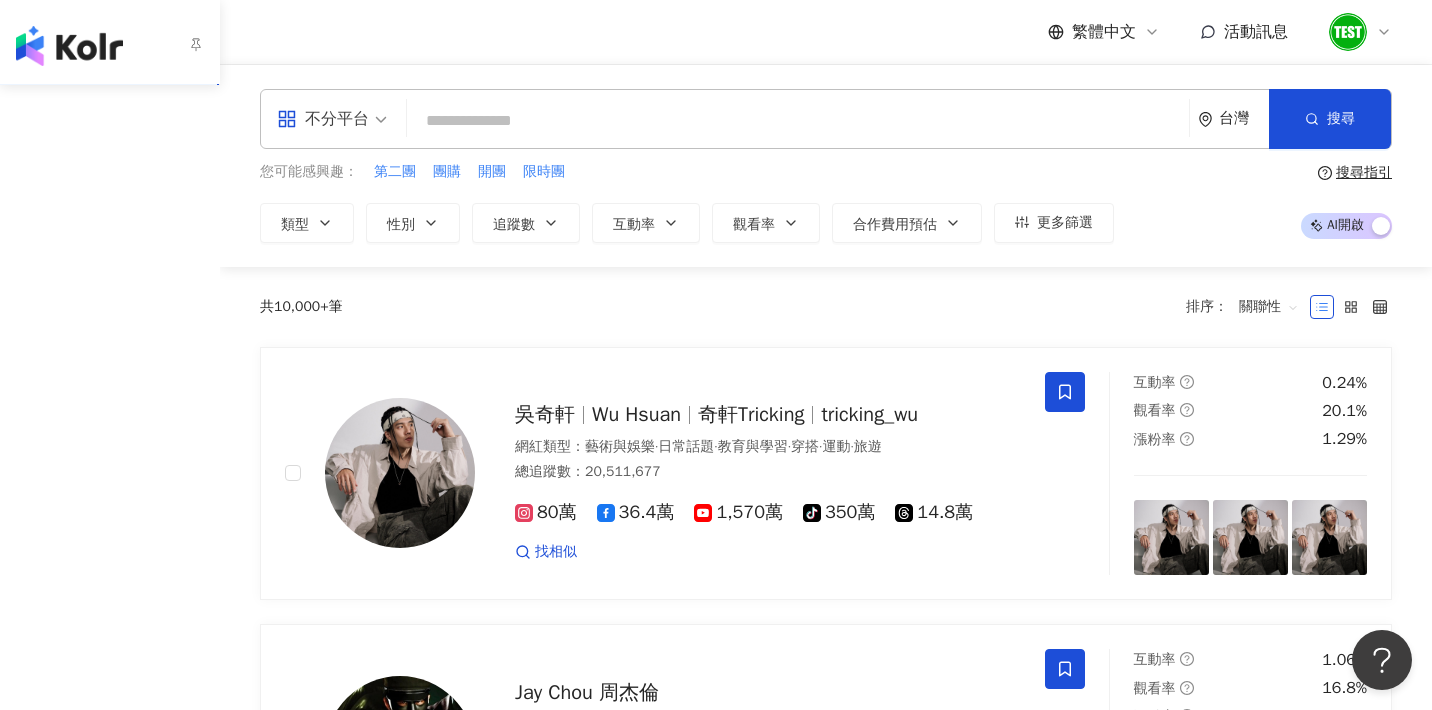 click 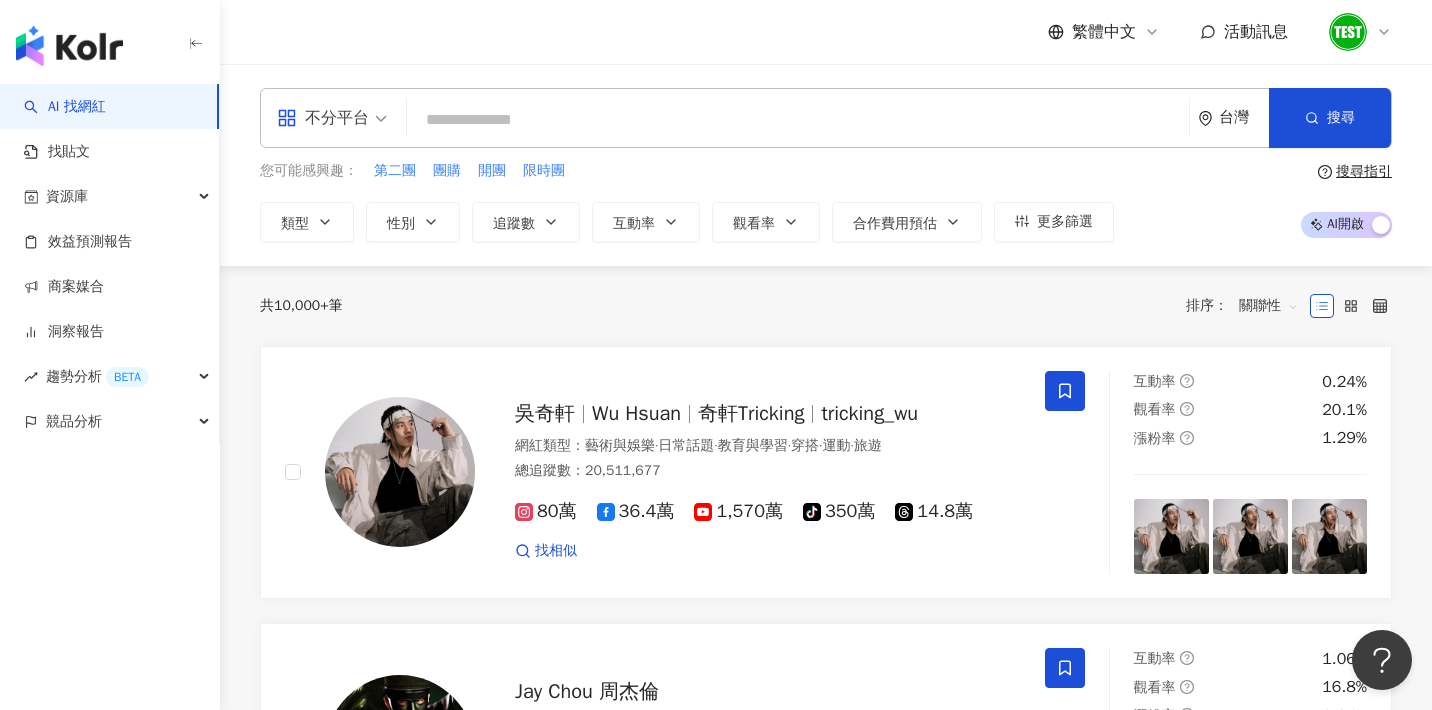 click 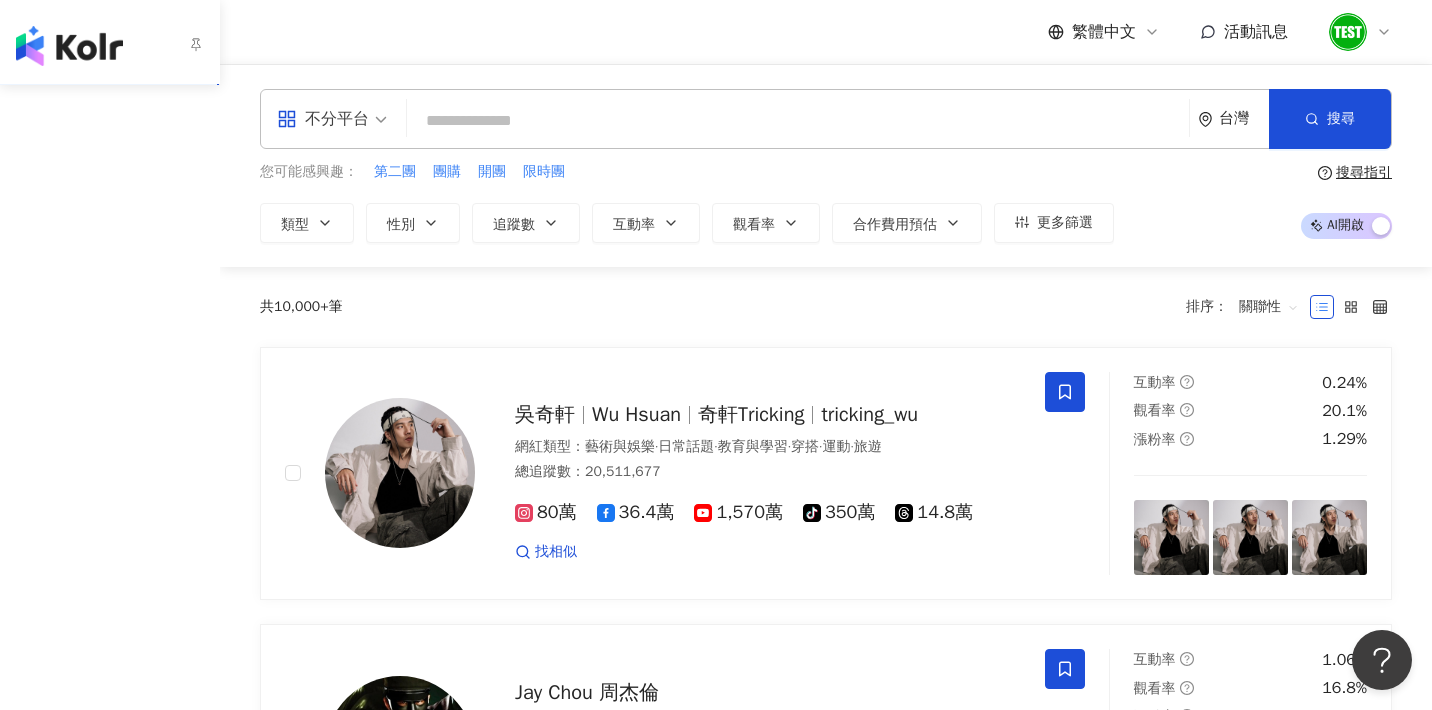 click at bounding box center [110, 42] 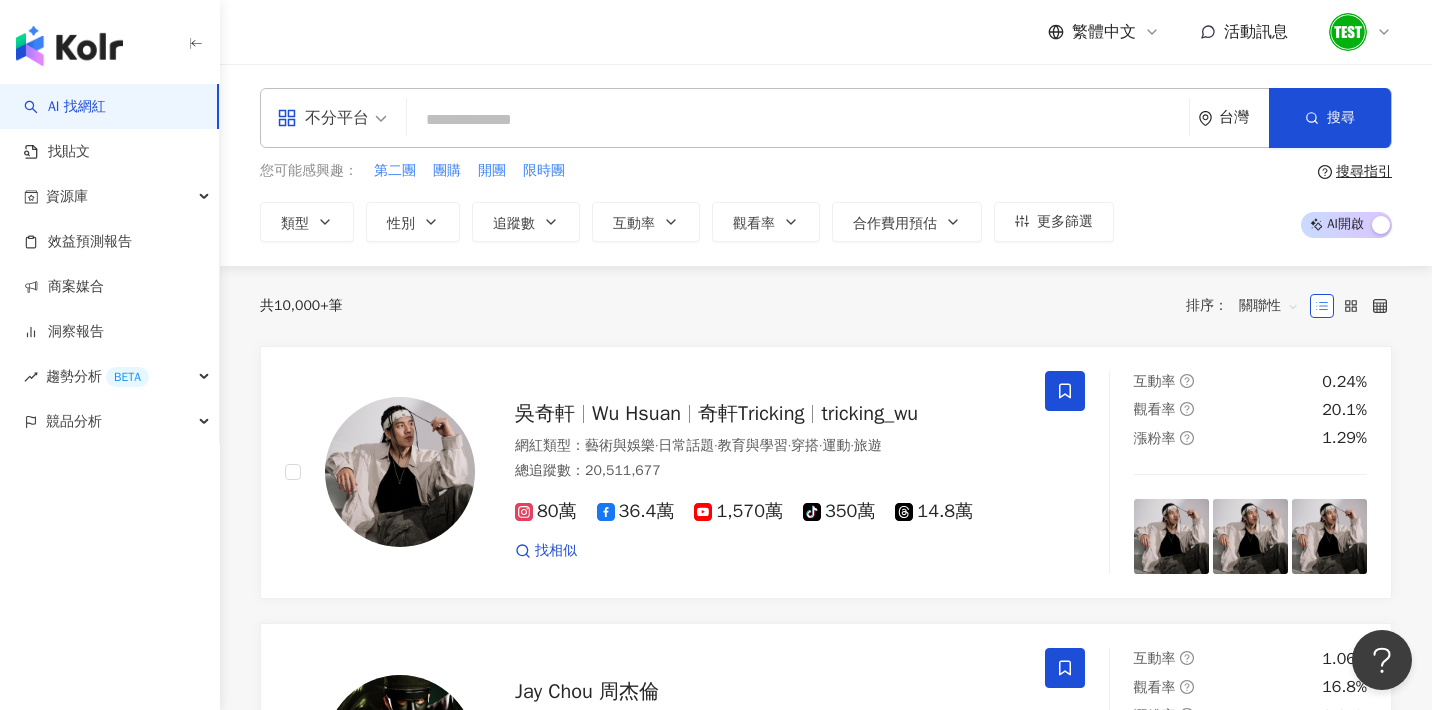 click 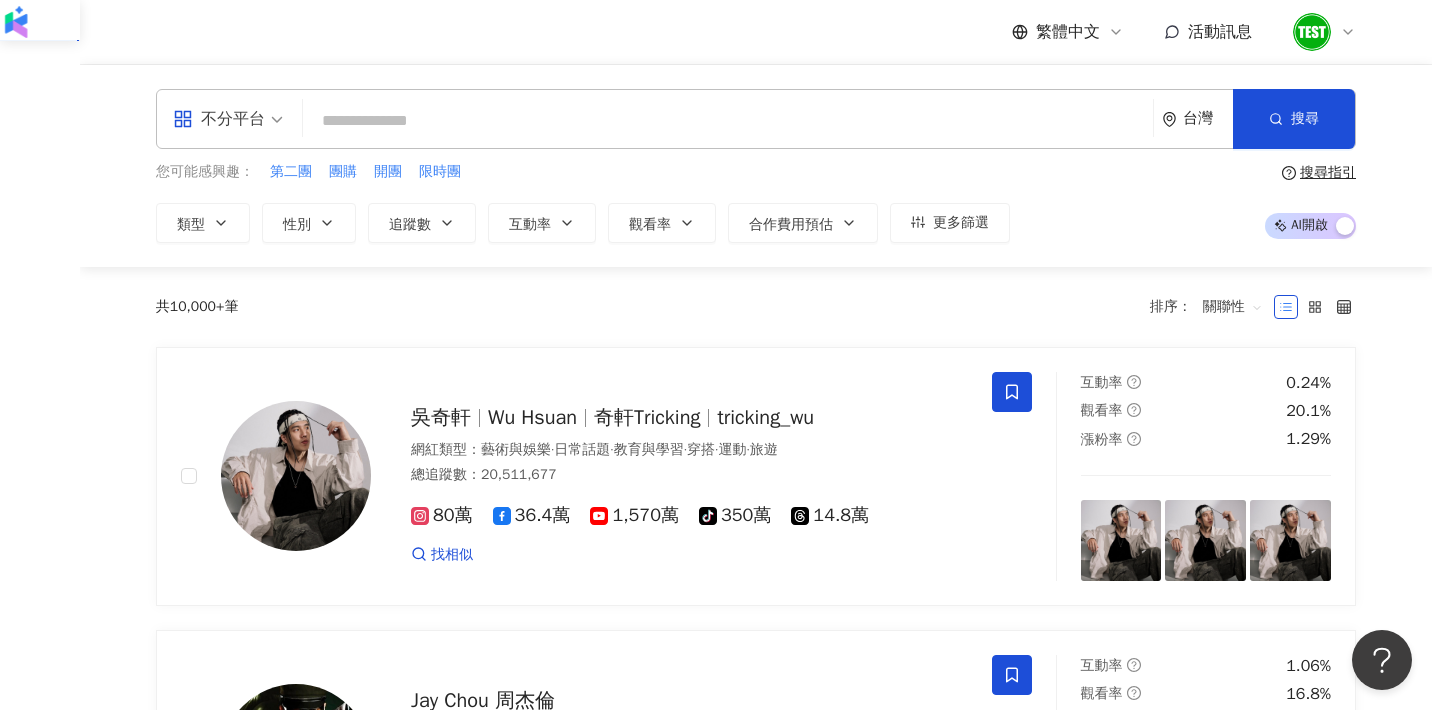 click on "#1c4ed7" at bounding box center (736, 2352) 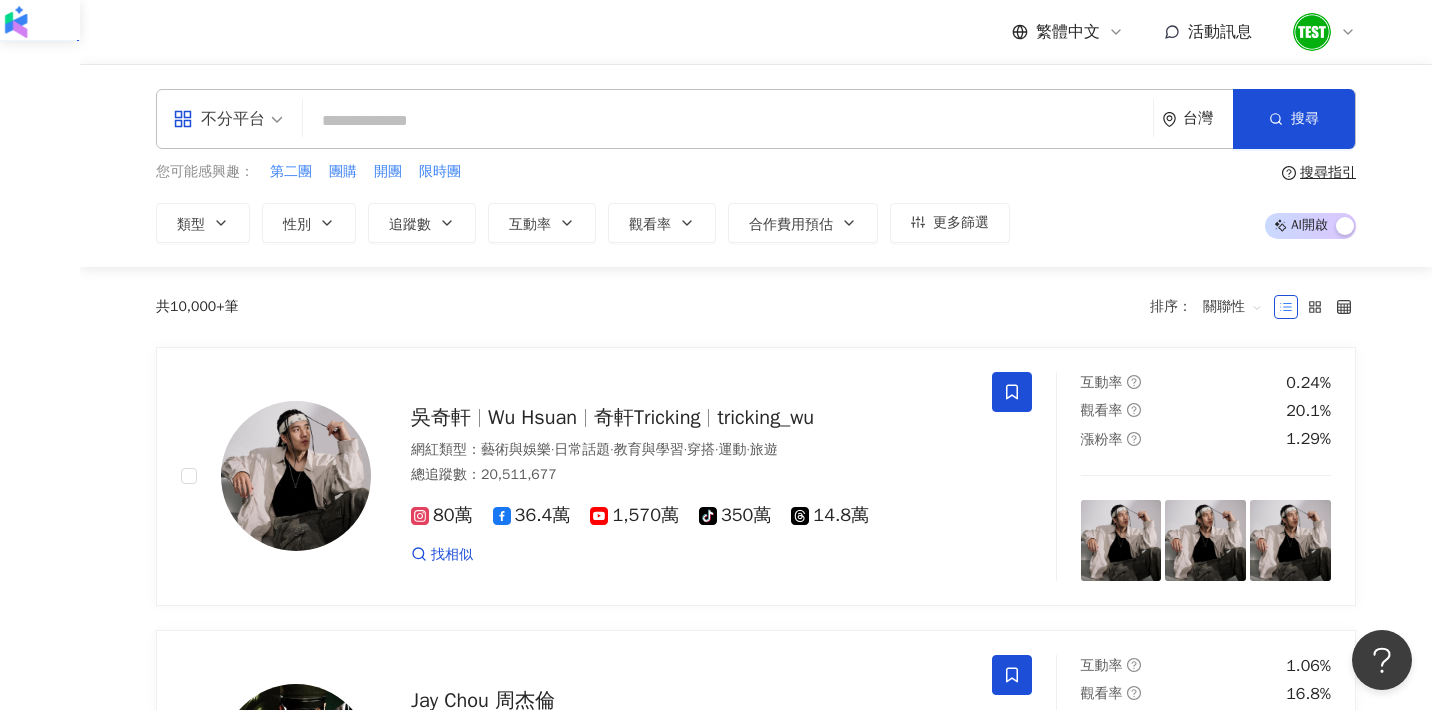 click 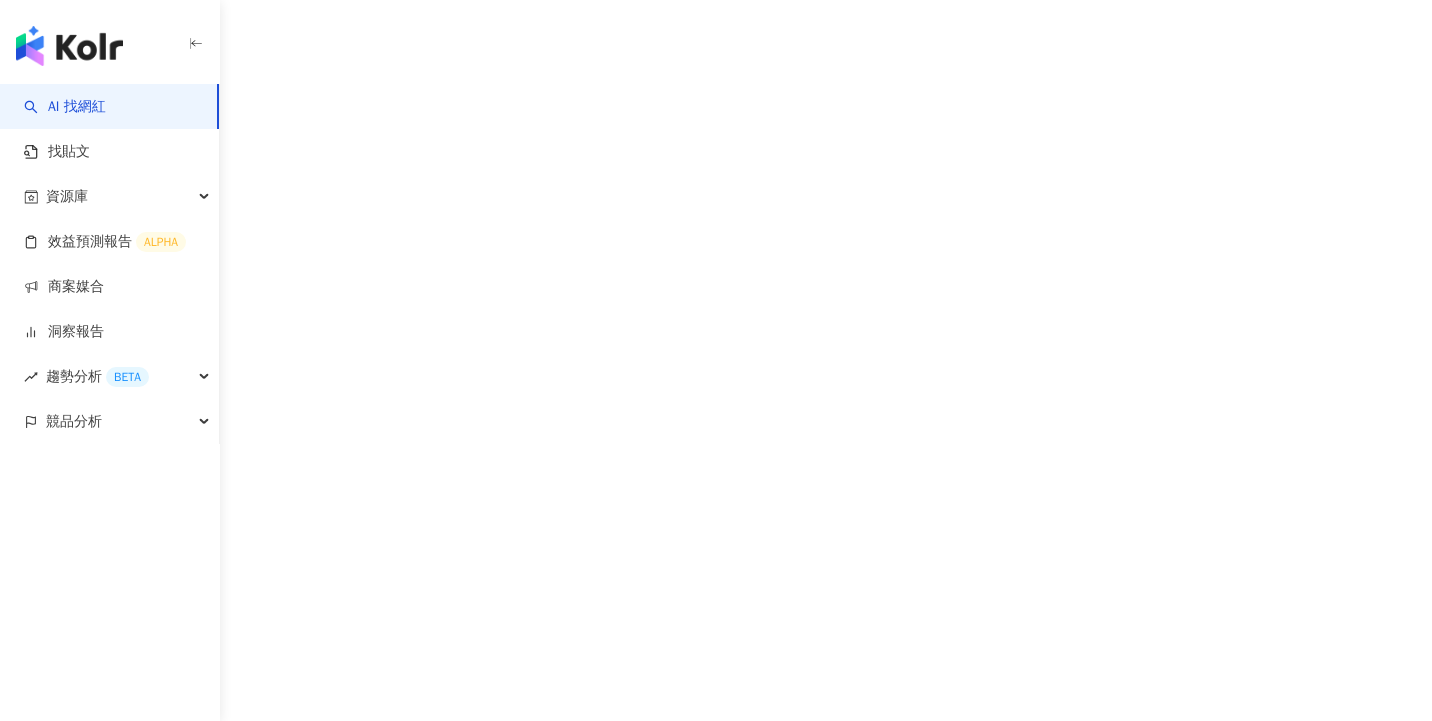 scroll, scrollTop: 0, scrollLeft: 0, axis: both 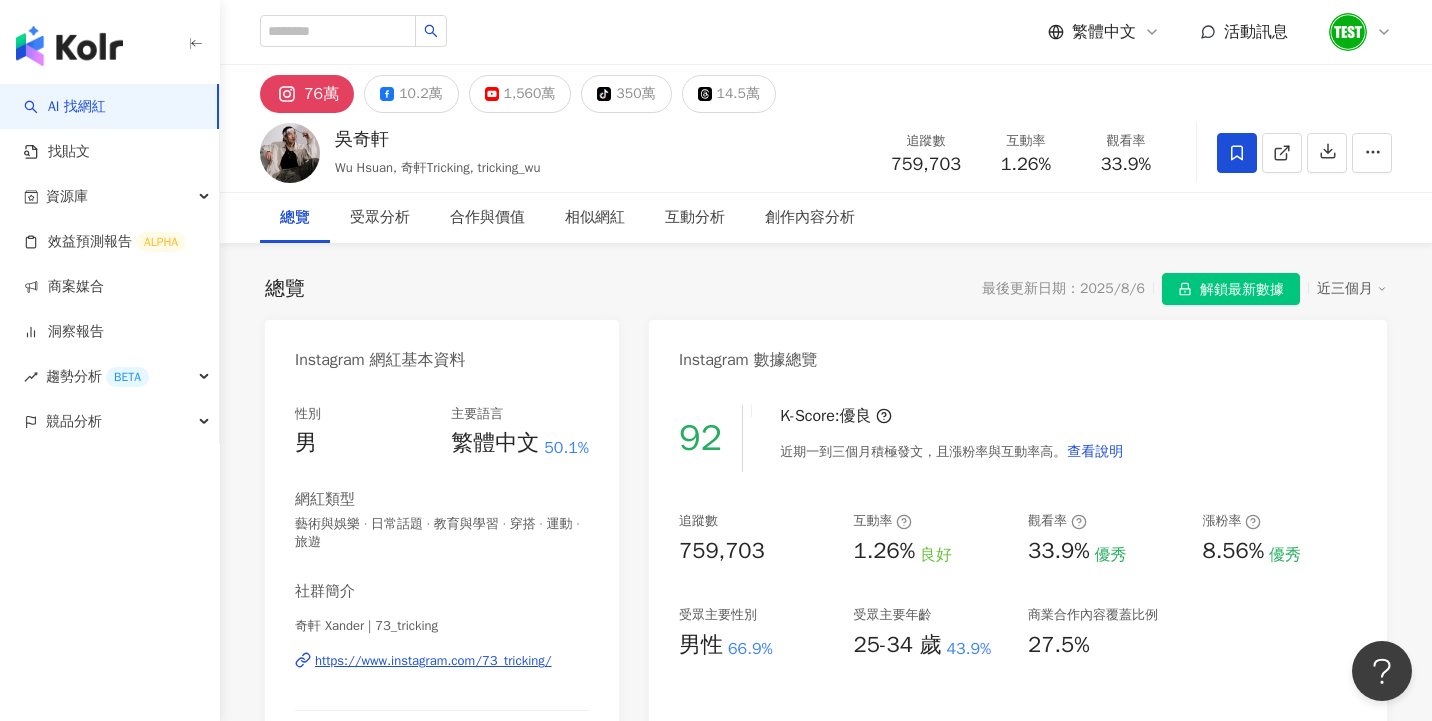 click on "總覽 最後更新日期：2025/8/6 解鎖最新數據 近三個月" at bounding box center (826, 289) 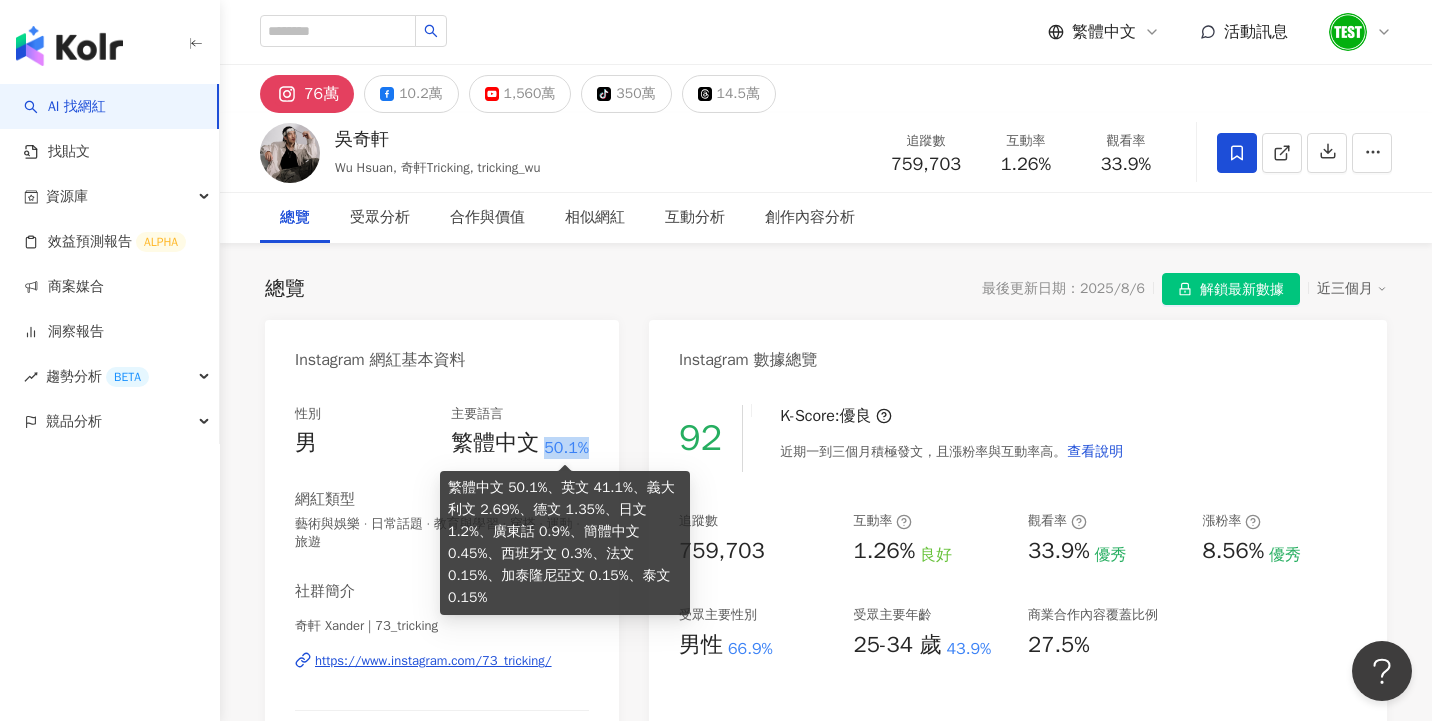 drag, startPoint x: 538, startPoint y: 444, endPoint x: 581, endPoint y: 446, distance: 43.046486 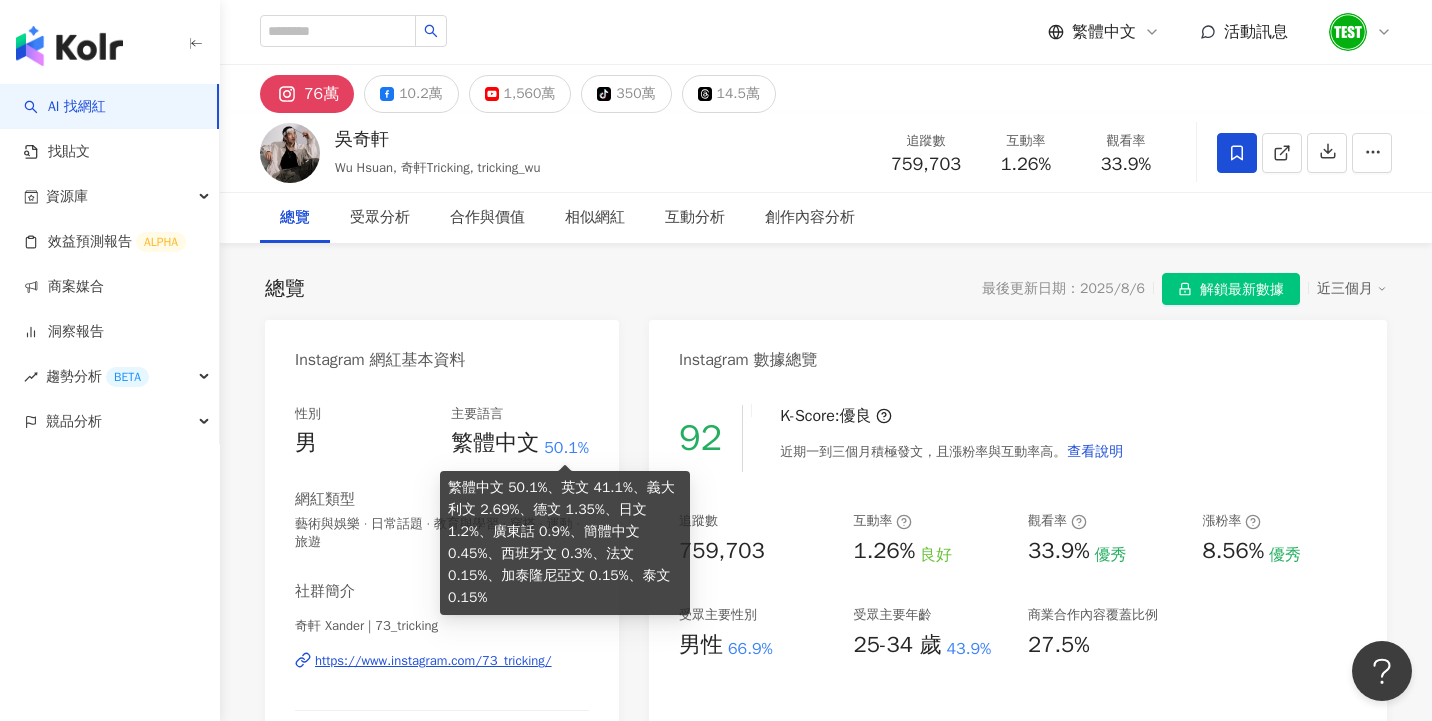 click on "50.1%" at bounding box center (566, 448) 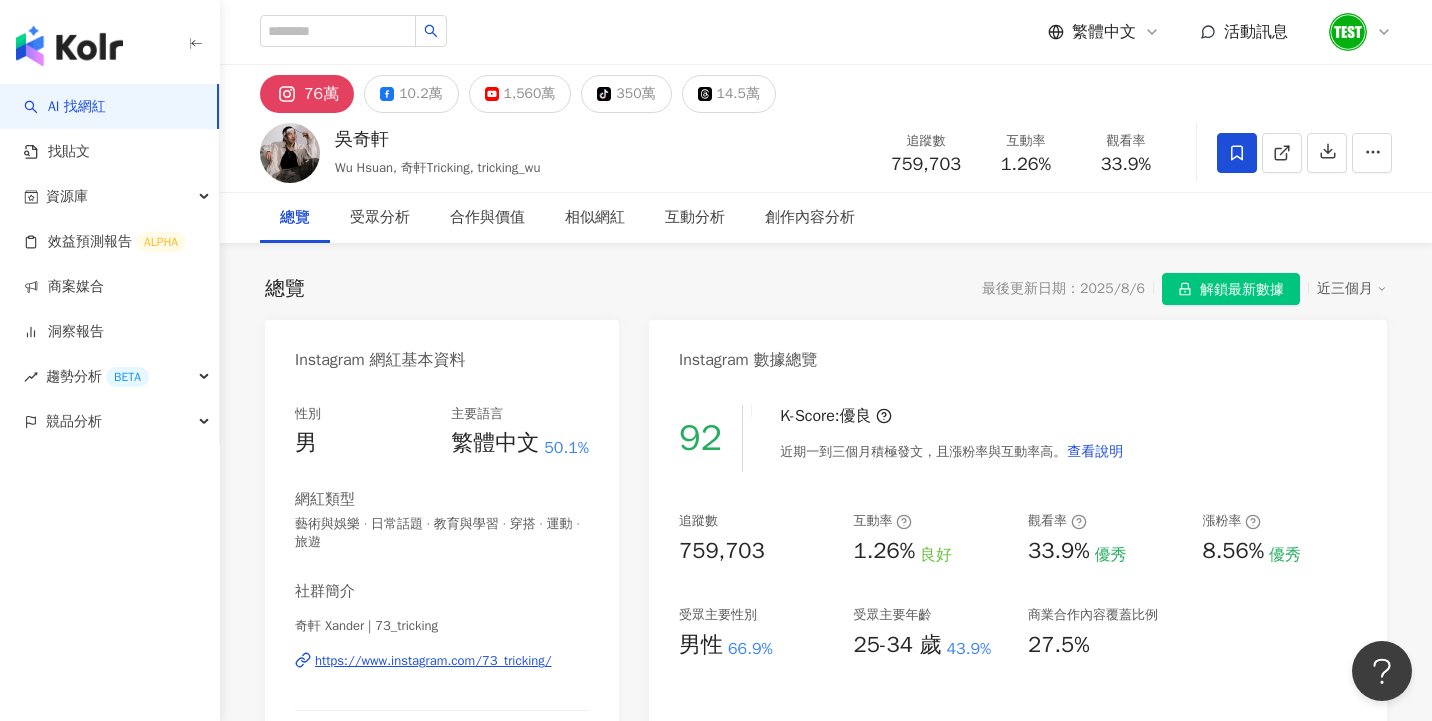 scroll, scrollTop: 76, scrollLeft: 0, axis: vertical 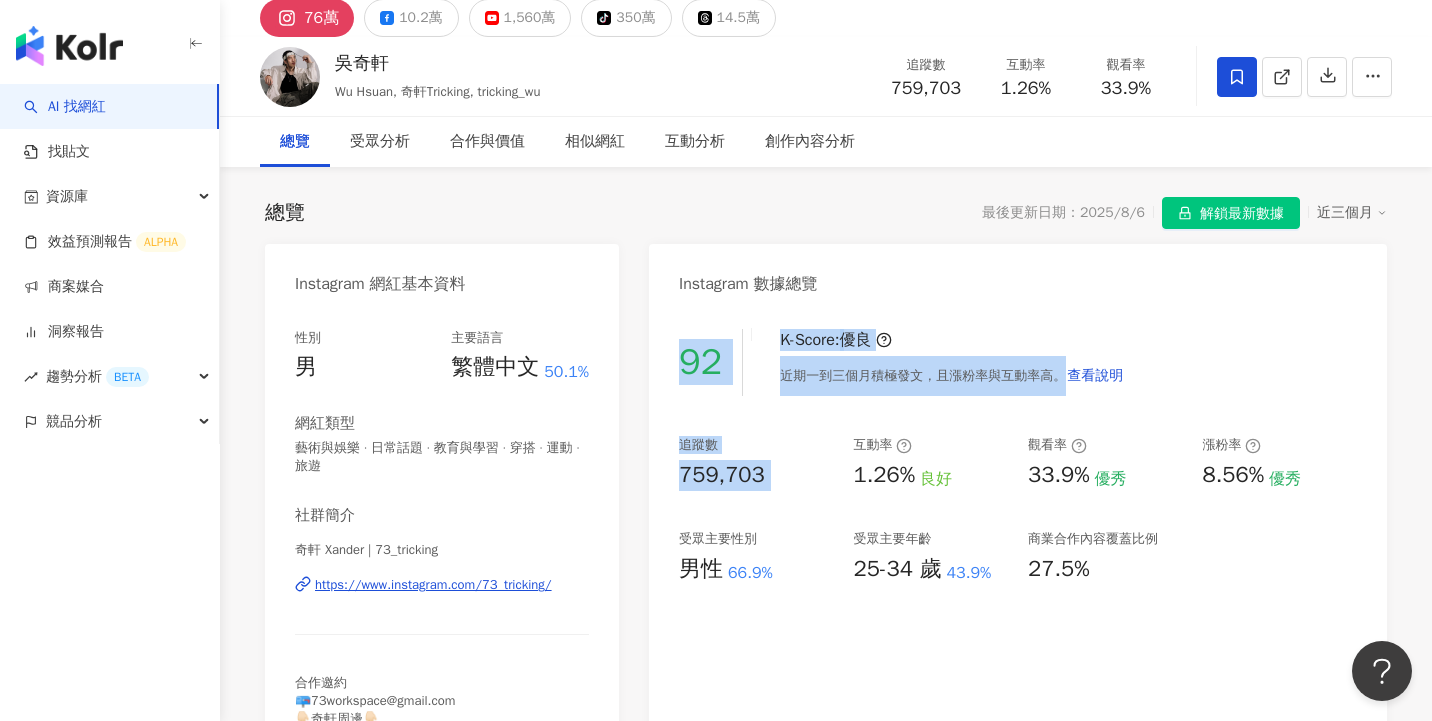 drag, startPoint x: 681, startPoint y: 359, endPoint x: 899, endPoint y: 408, distance: 223.43903 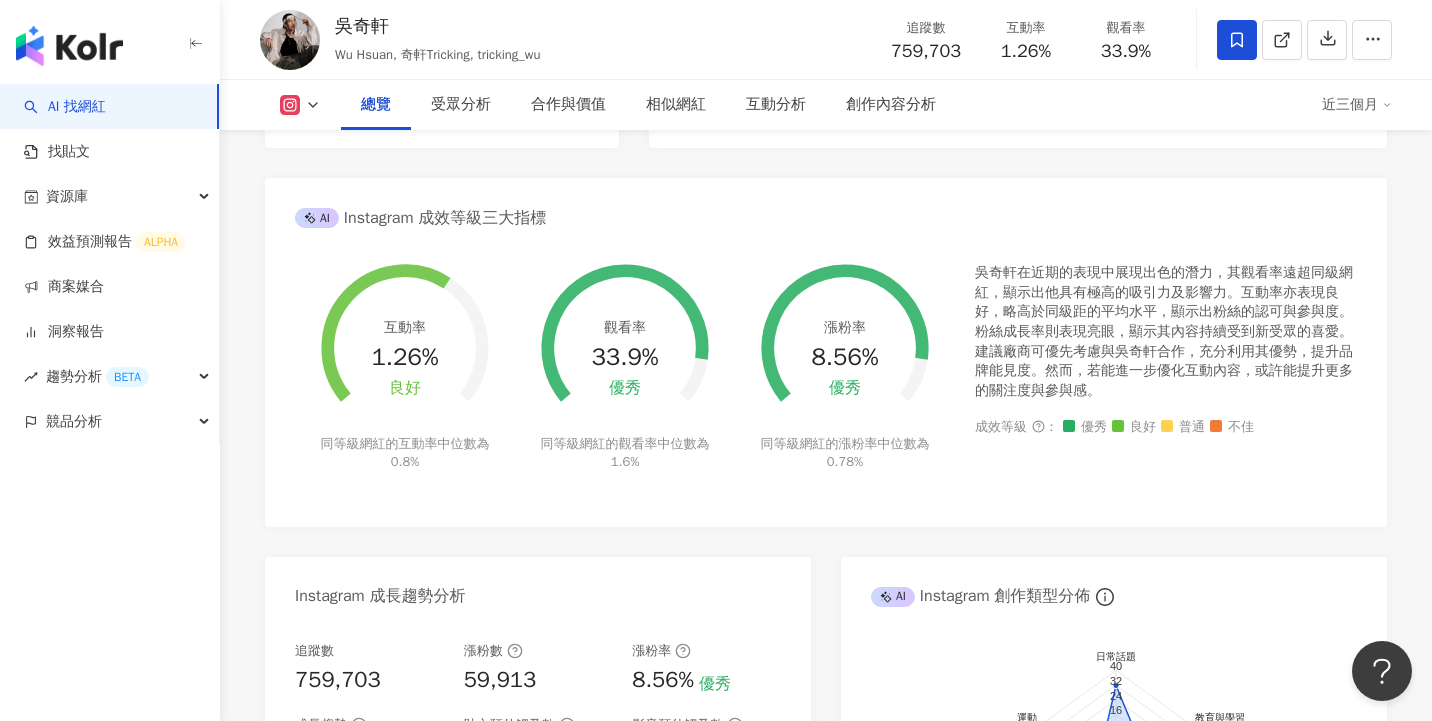 scroll, scrollTop: 685, scrollLeft: 0, axis: vertical 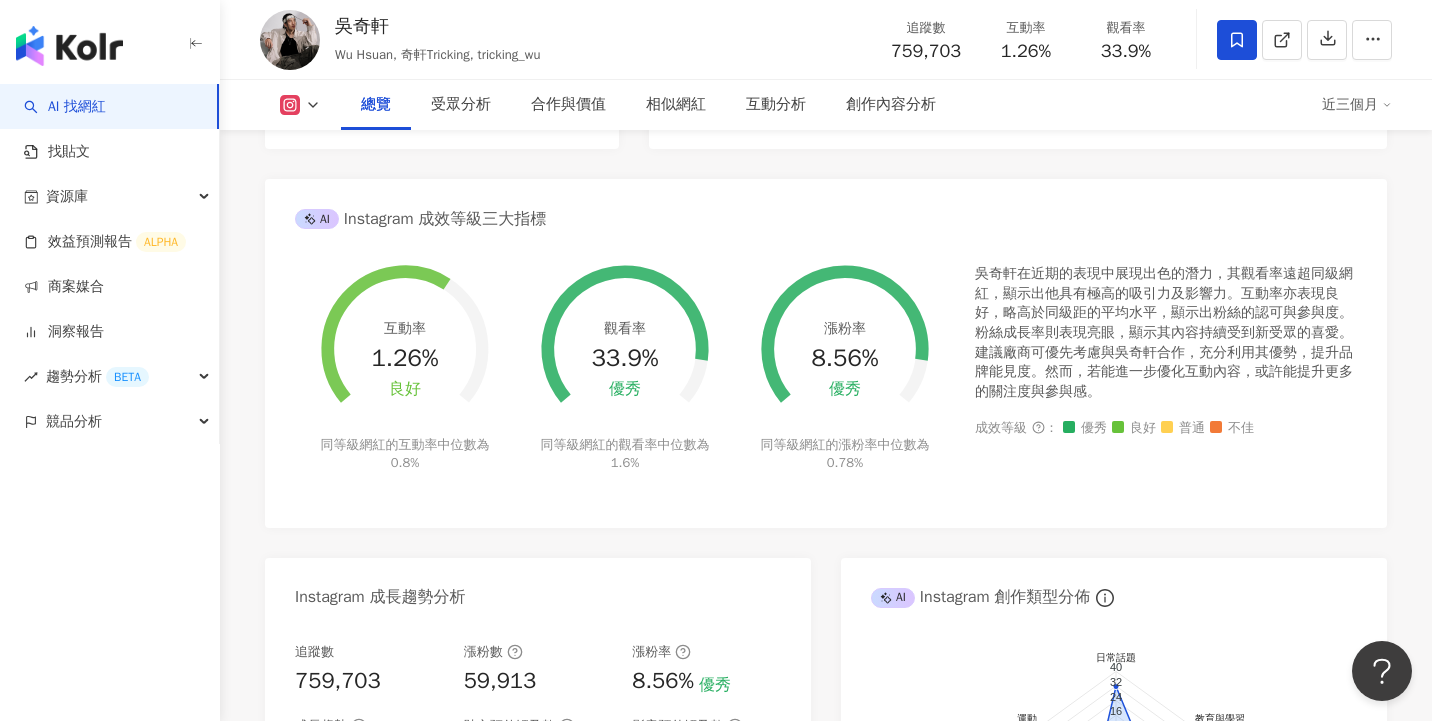click on "吳奇軒在近期的表現中展現出色的潛力，其觀看率遠超同級網紅，顯示出他具有極高的吸引力及影響力。互動率亦表現良好，略高於同級距的平均水平，顯示出粉絲的認可與參與度。粉絲成長率則表現亮眼，顯示其內容持續受到新受眾的喜愛。建議廠商可優先考慮與吳奇軒合作，充分利用其優勢，提升品牌能見度。然而，若能進一步優化互動內容，或許能提升更多的關注度與參與感。 成效等級 ： 優秀 良好 普通 不佳" at bounding box center (1166, 380) 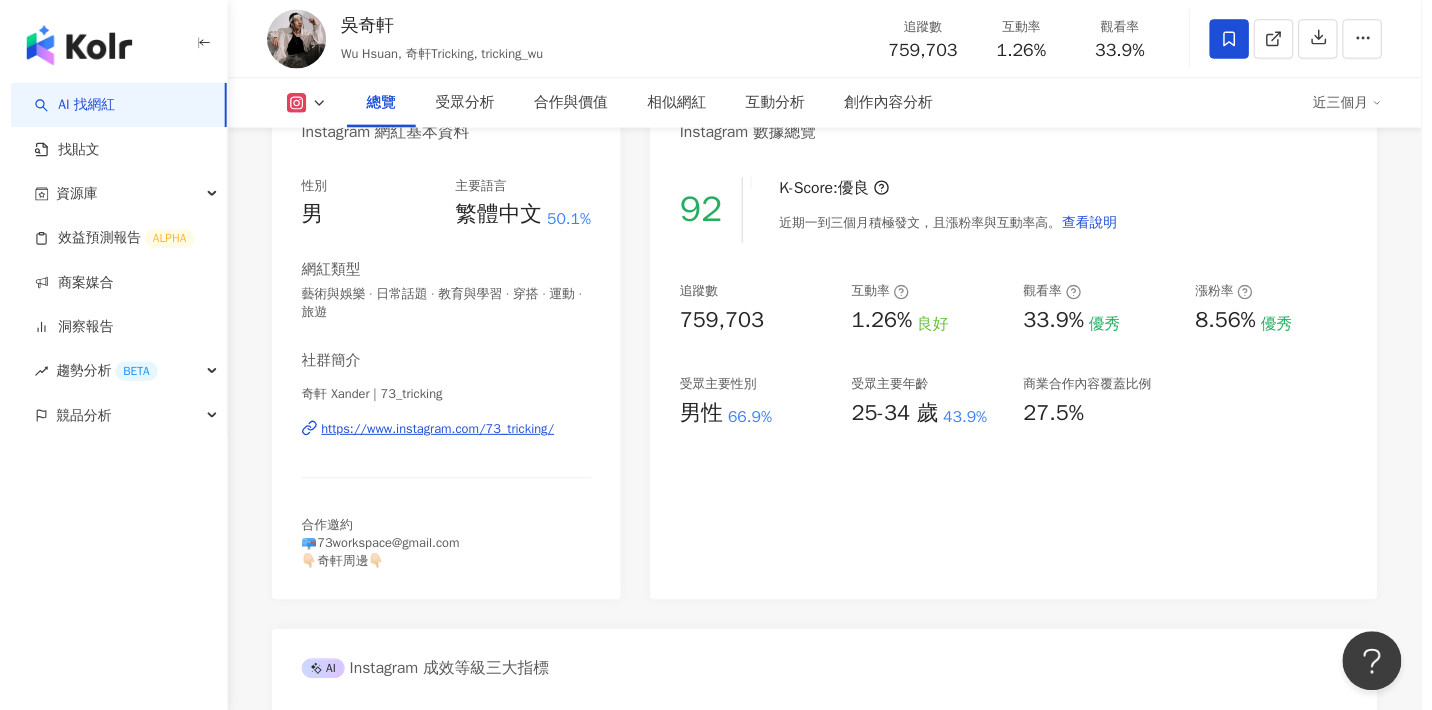 scroll, scrollTop: 0, scrollLeft: 0, axis: both 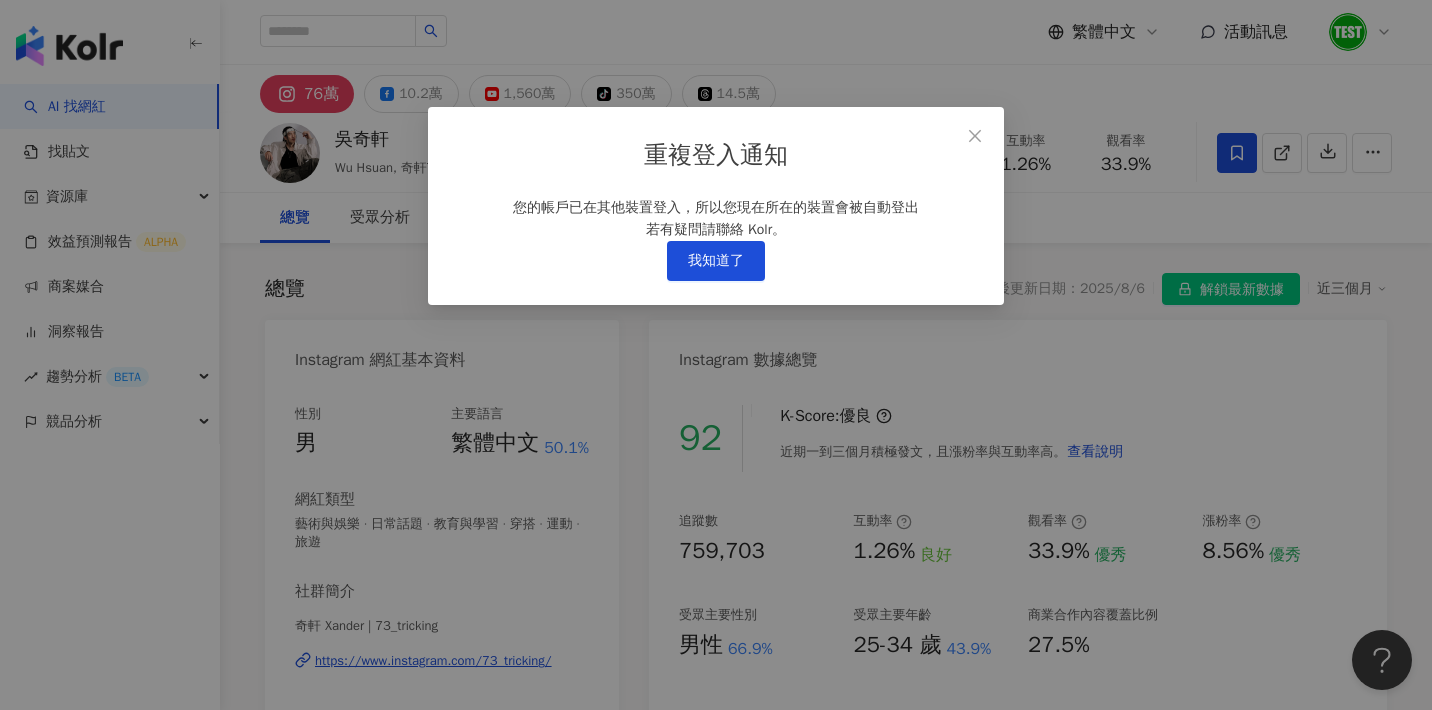 click on "重複登入通知 您的帳戶已在其他裝置登入，所以您現在所在的裝置會被自動登出 若有疑問請聯絡 Kolr。 我知道了" at bounding box center [716, 355] 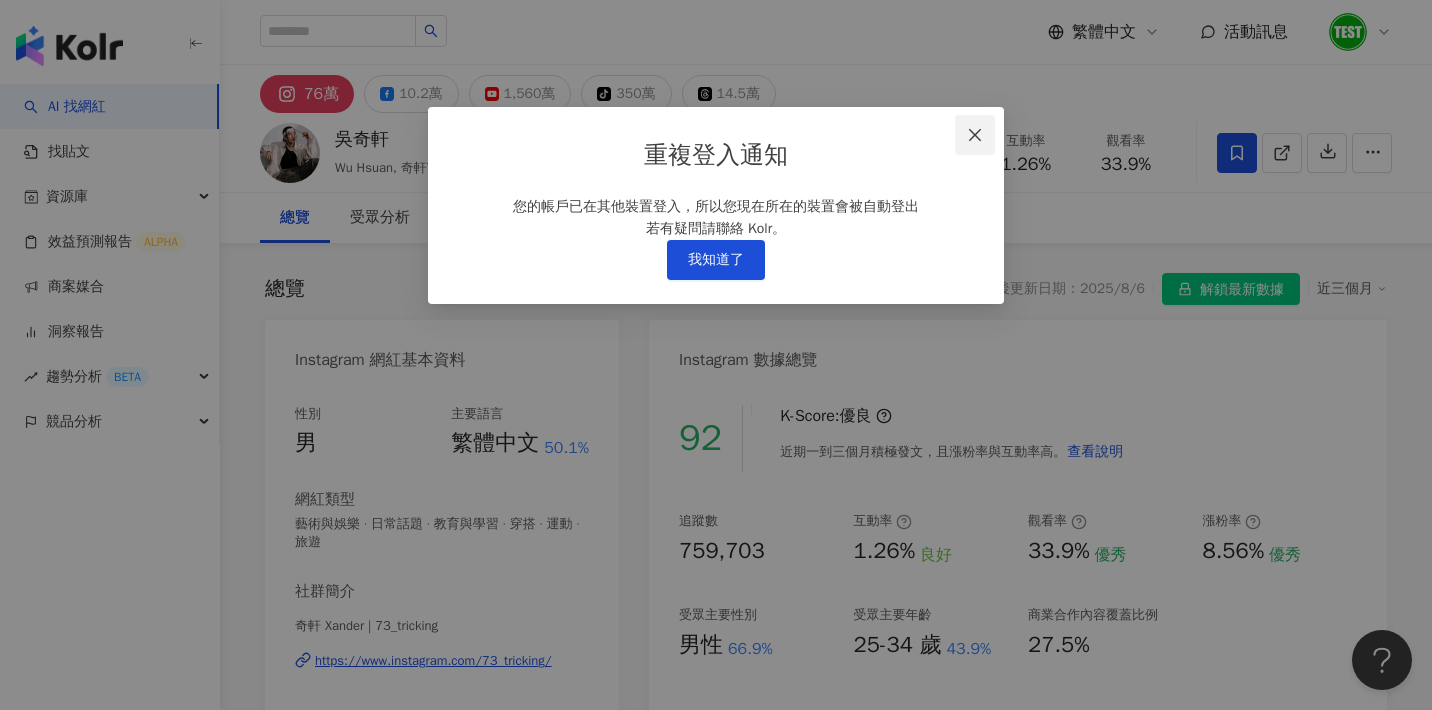 click 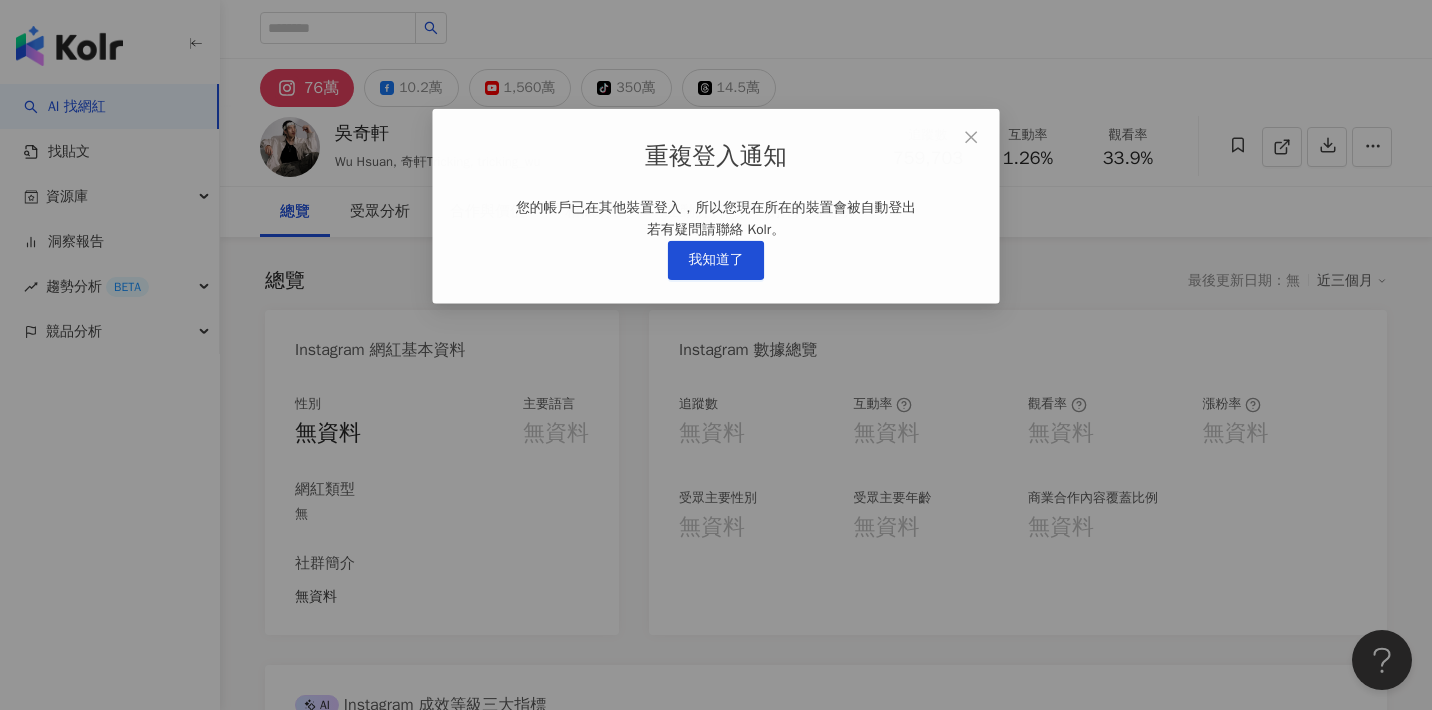 click on "重複登入通知 您的帳戶已在其他裝置登入，所以您現在所在的裝置會被自動登出 若有疑問請聯絡 Kolr。 我知道了" at bounding box center (716, 355) 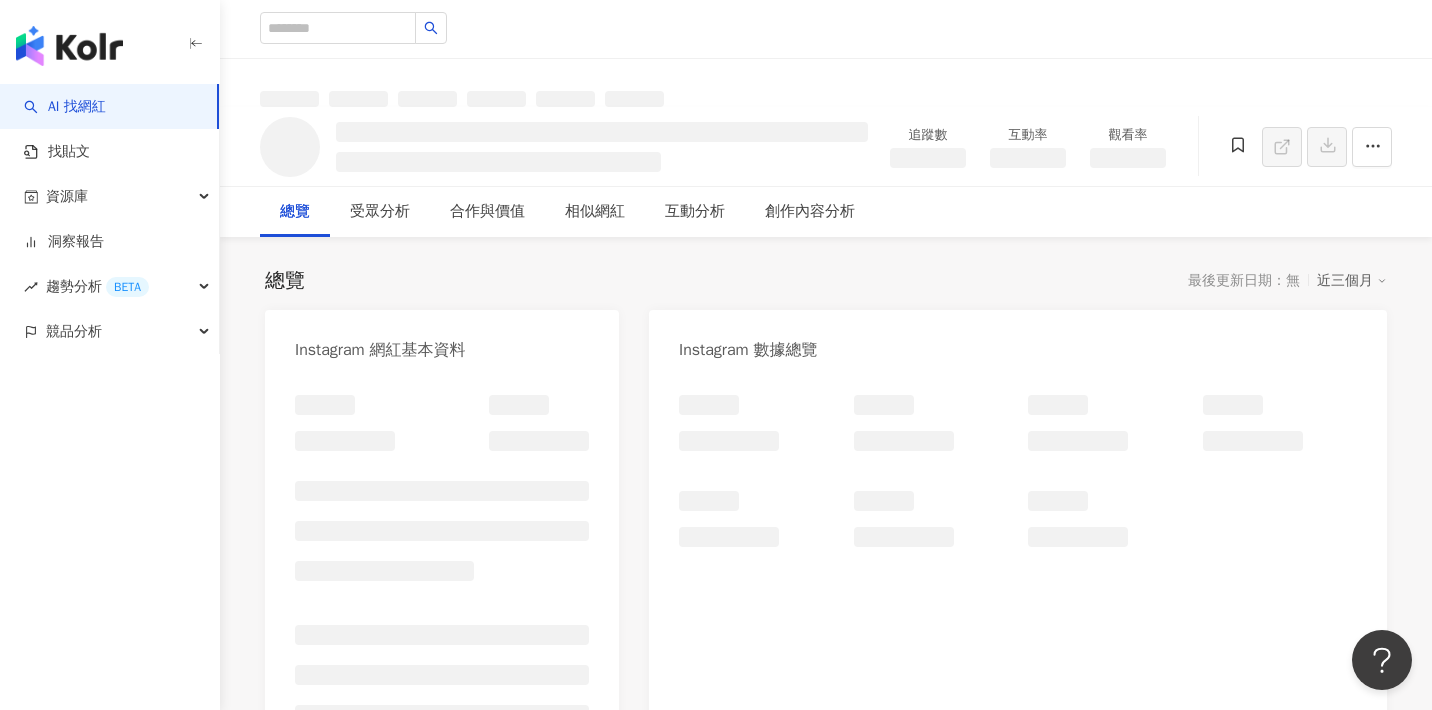 click 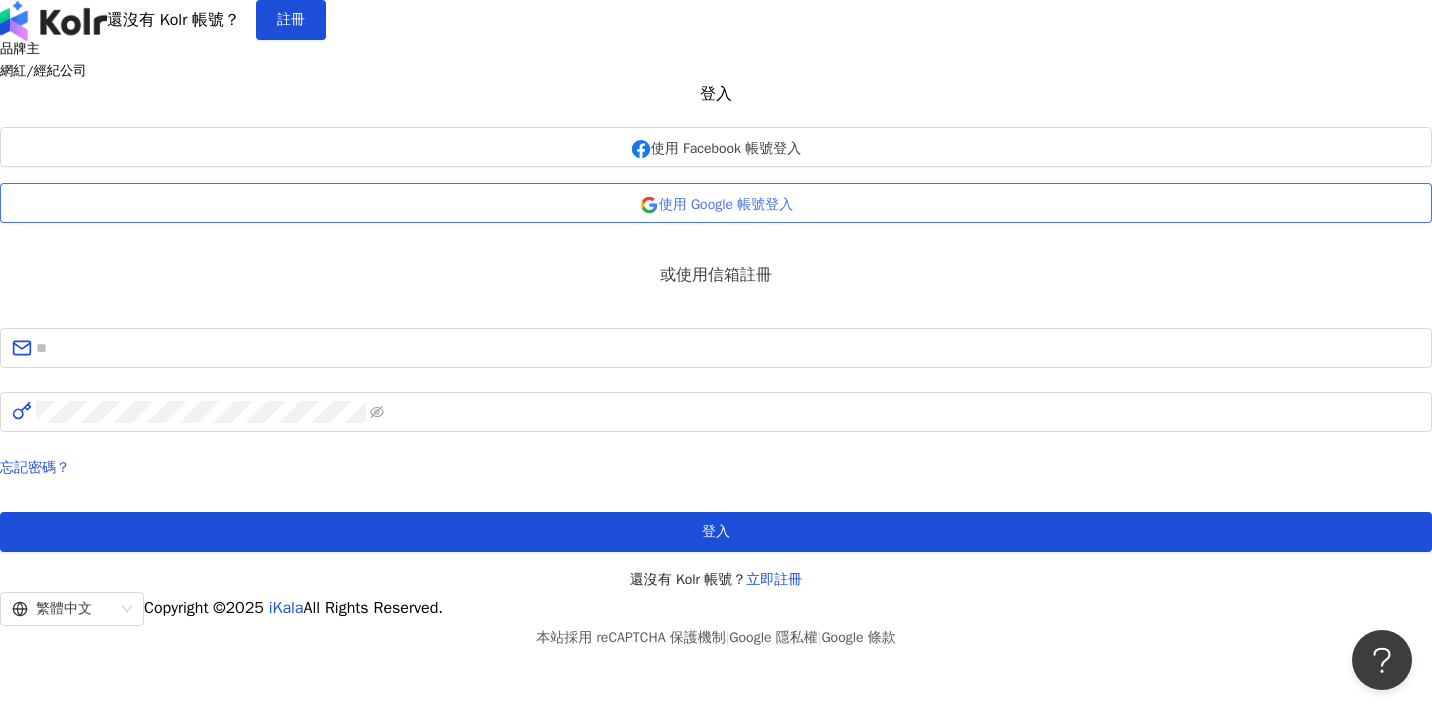 click on "使用 Google 帳號登入" at bounding box center (726, 205) 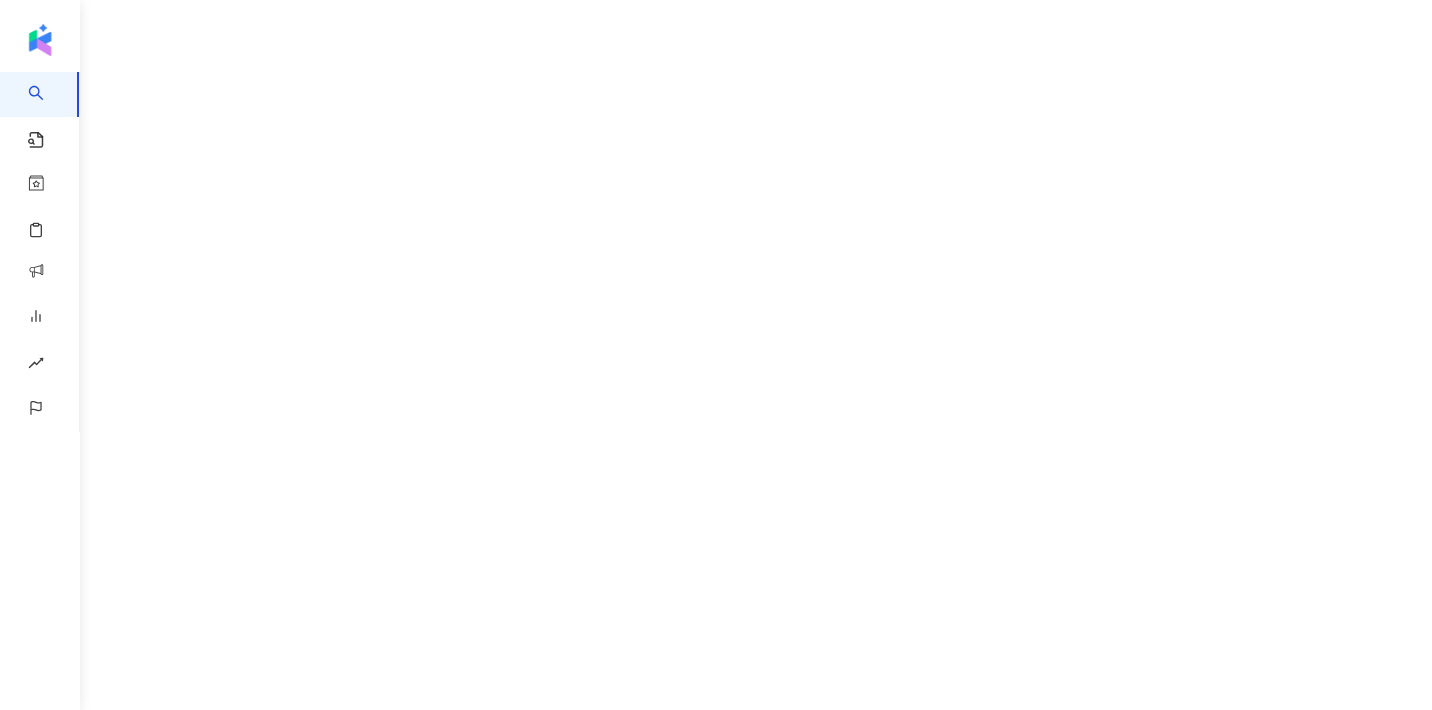 scroll, scrollTop: 0, scrollLeft: 0, axis: both 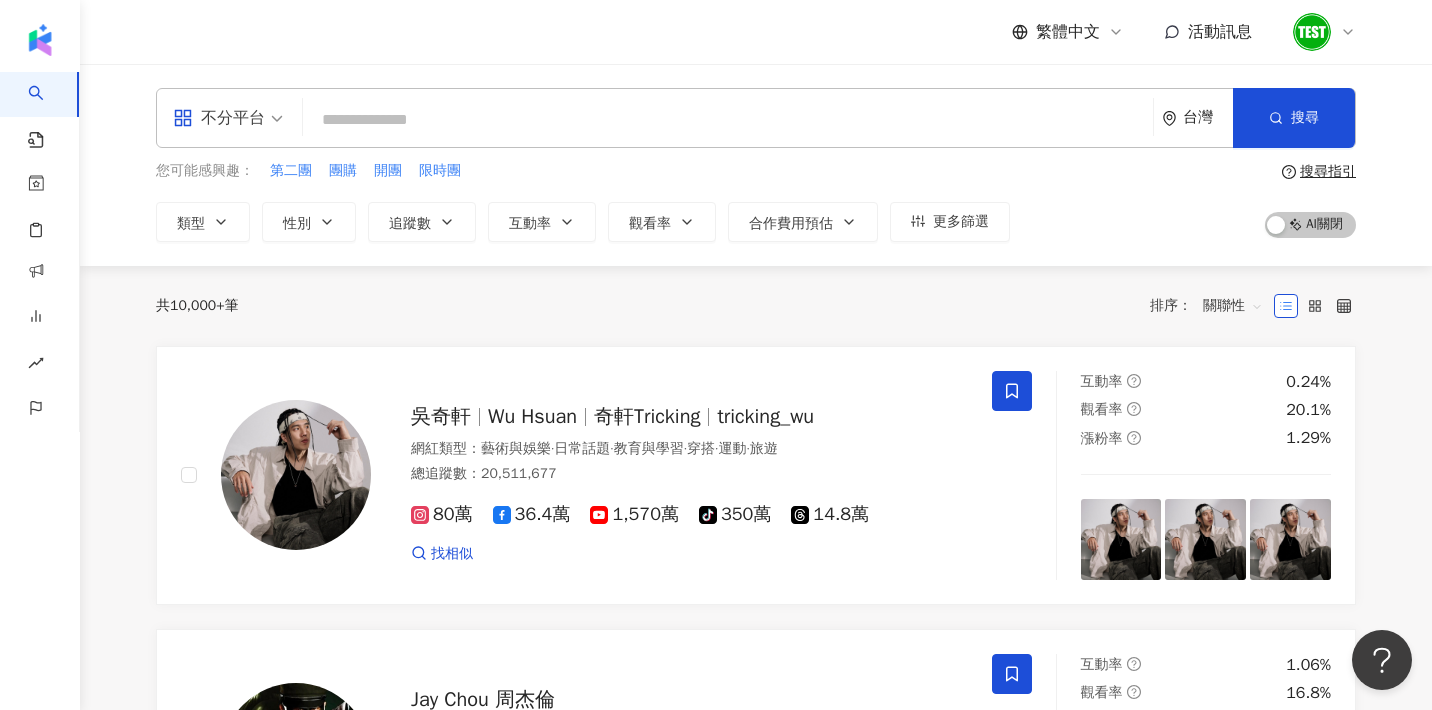 click on "#edf5ff" at bounding box center [736, 2352] 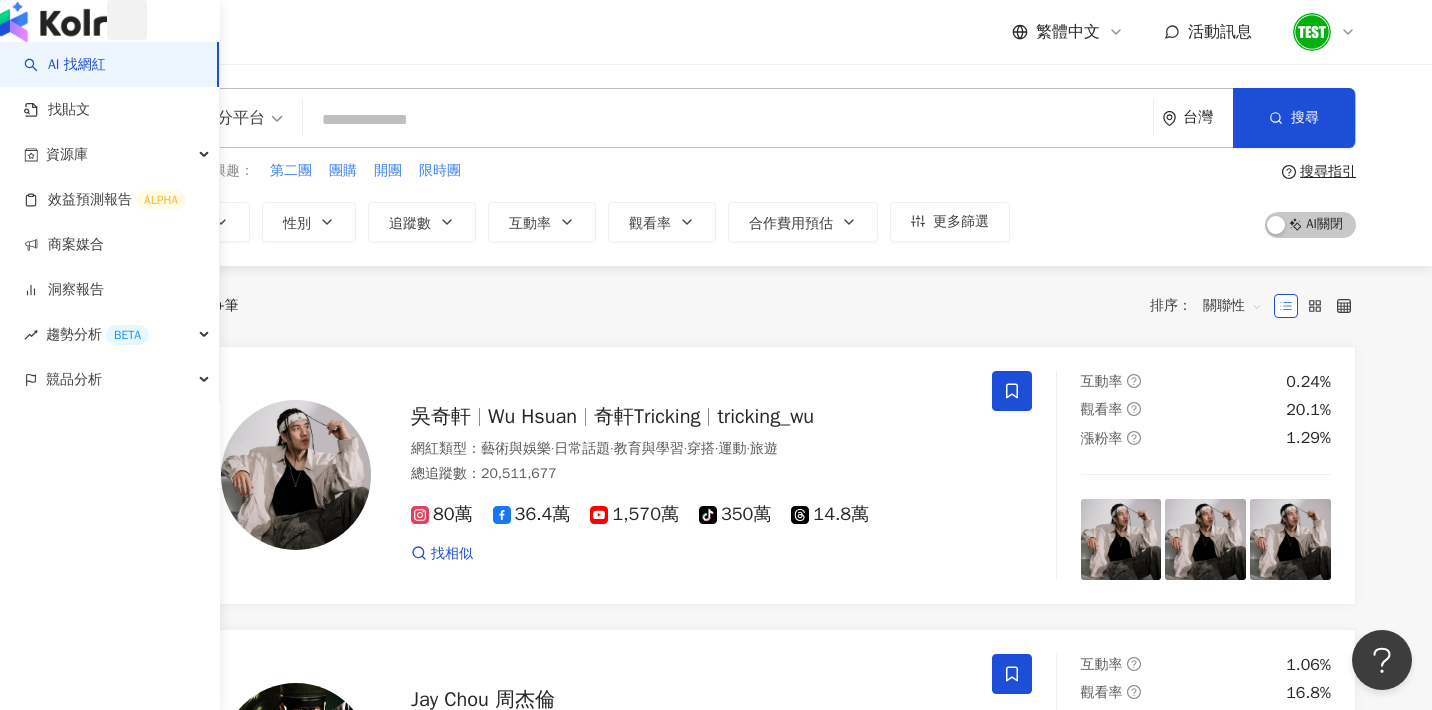 click 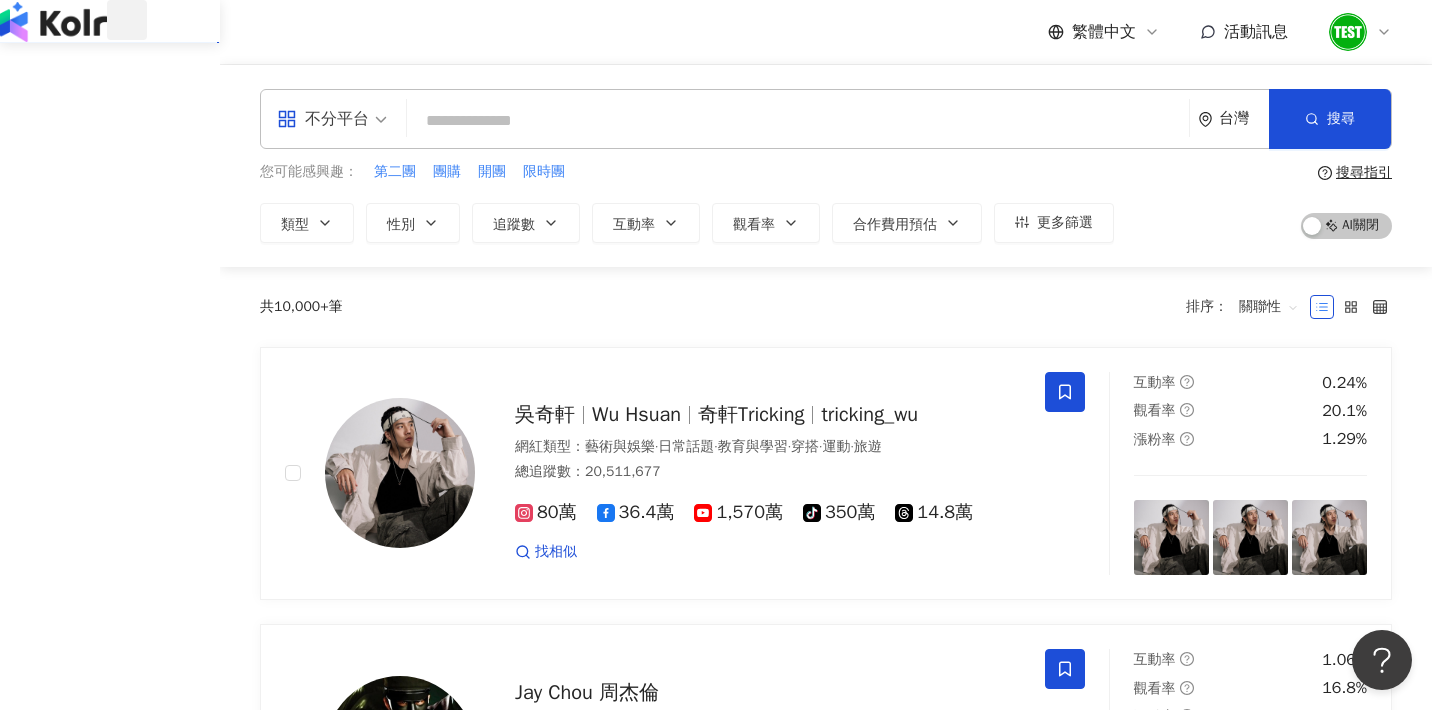 type 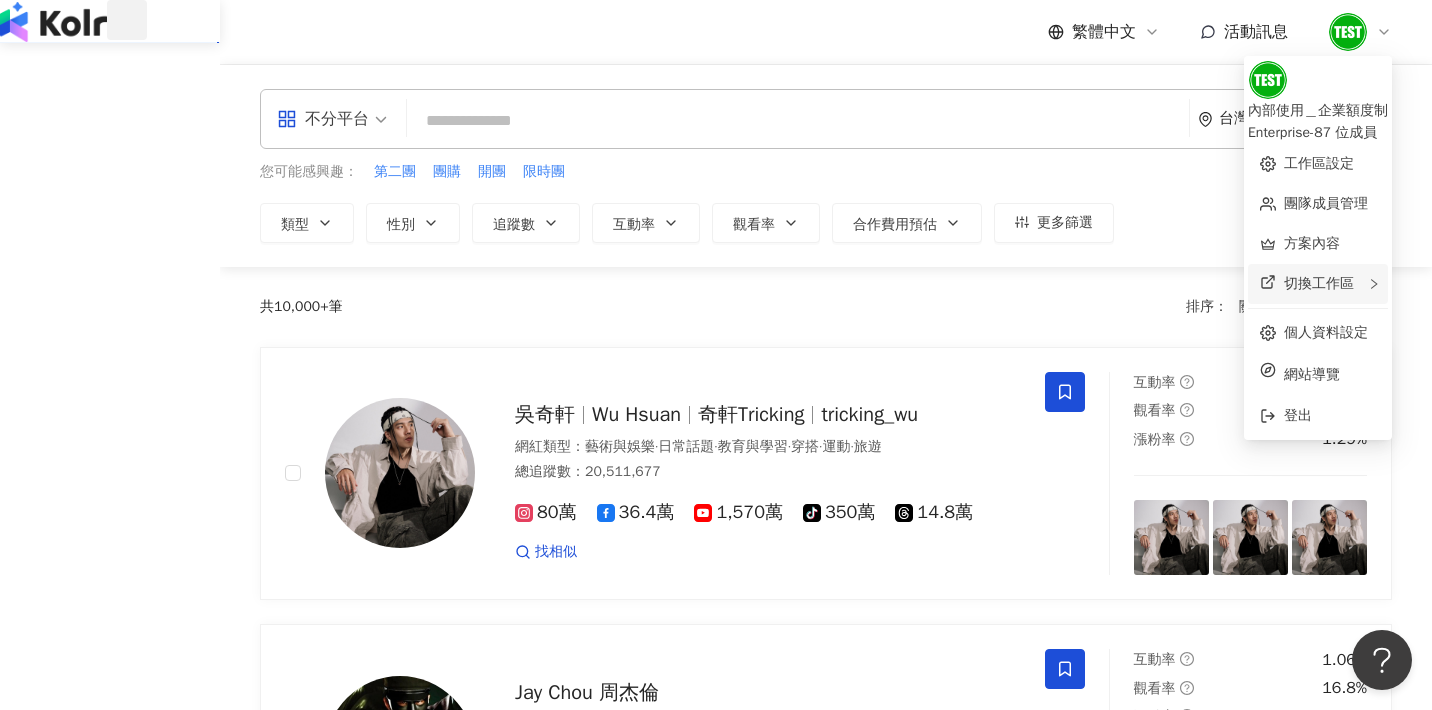 click on "切換工作區" at bounding box center (1318, 284) 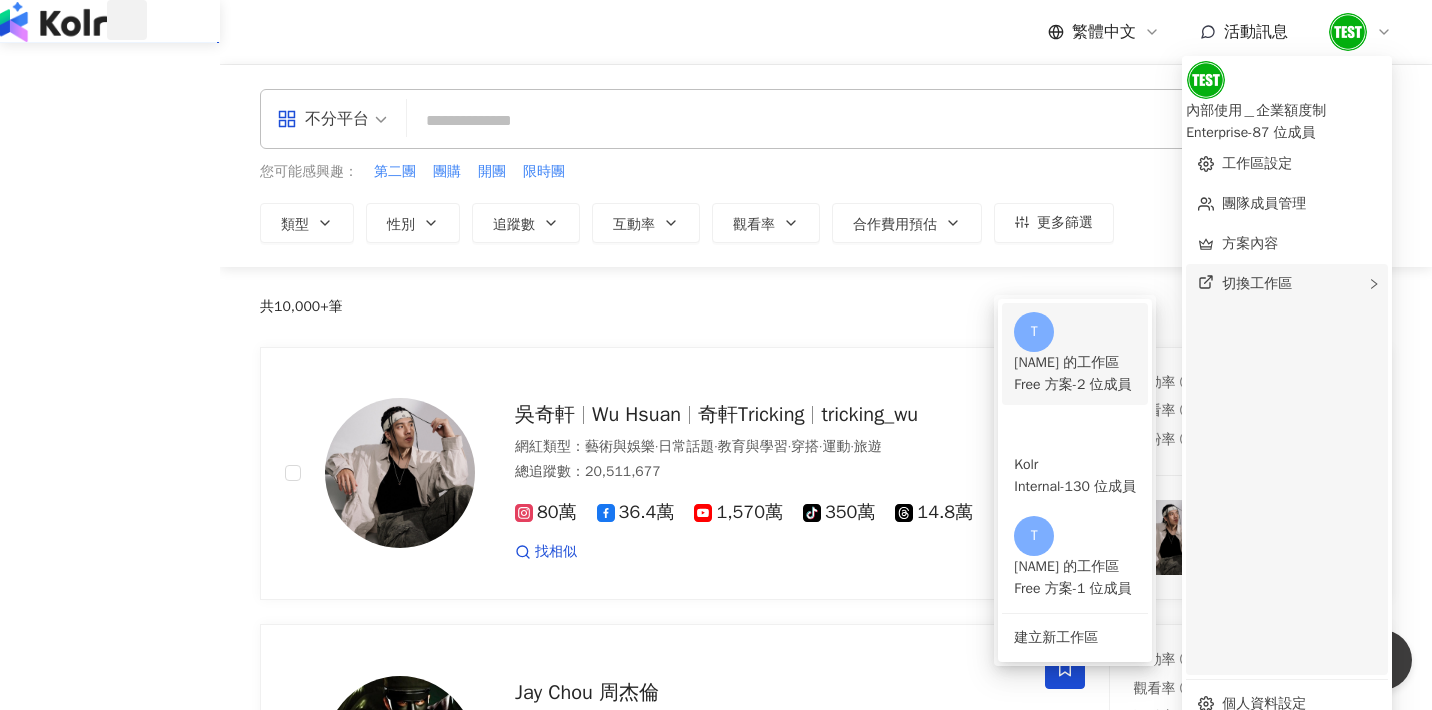 click on "T" at bounding box center [1034, 332] 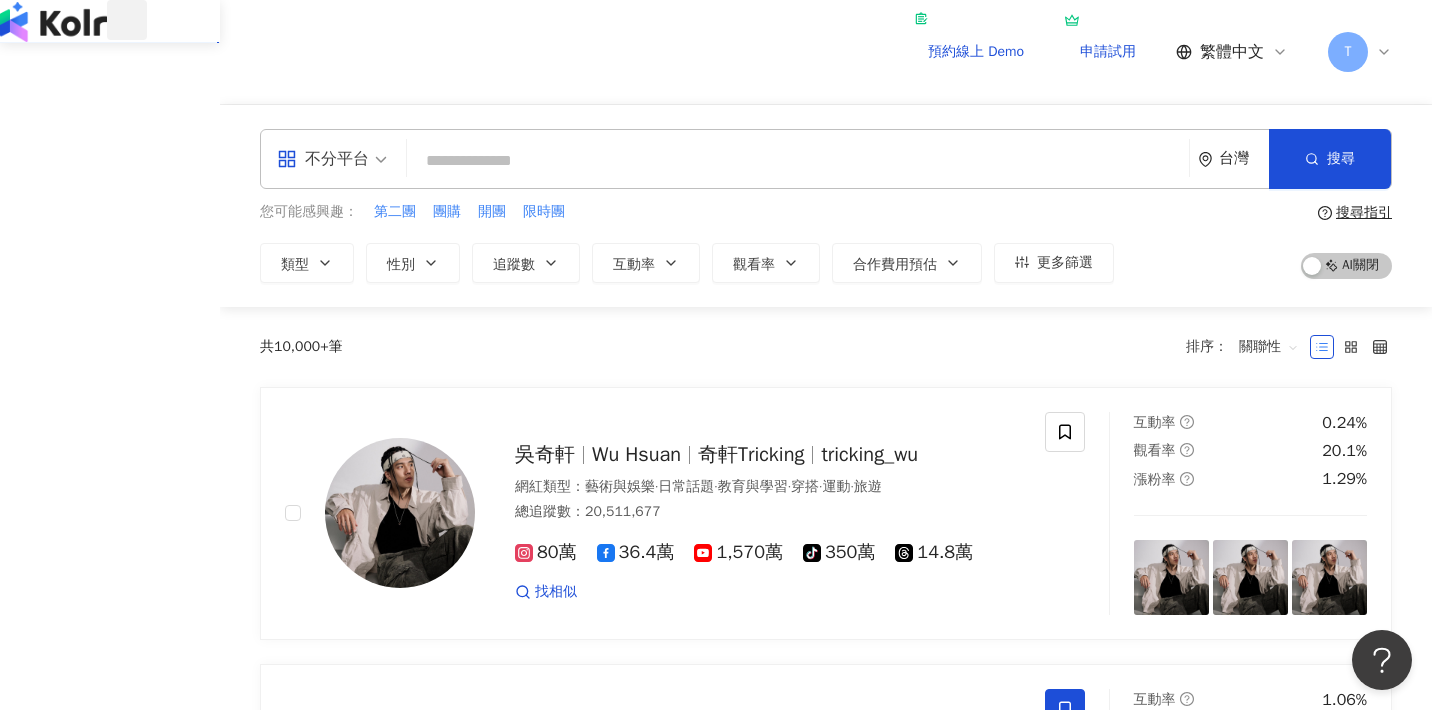 click on "T" at bounding box center [1348, 52] 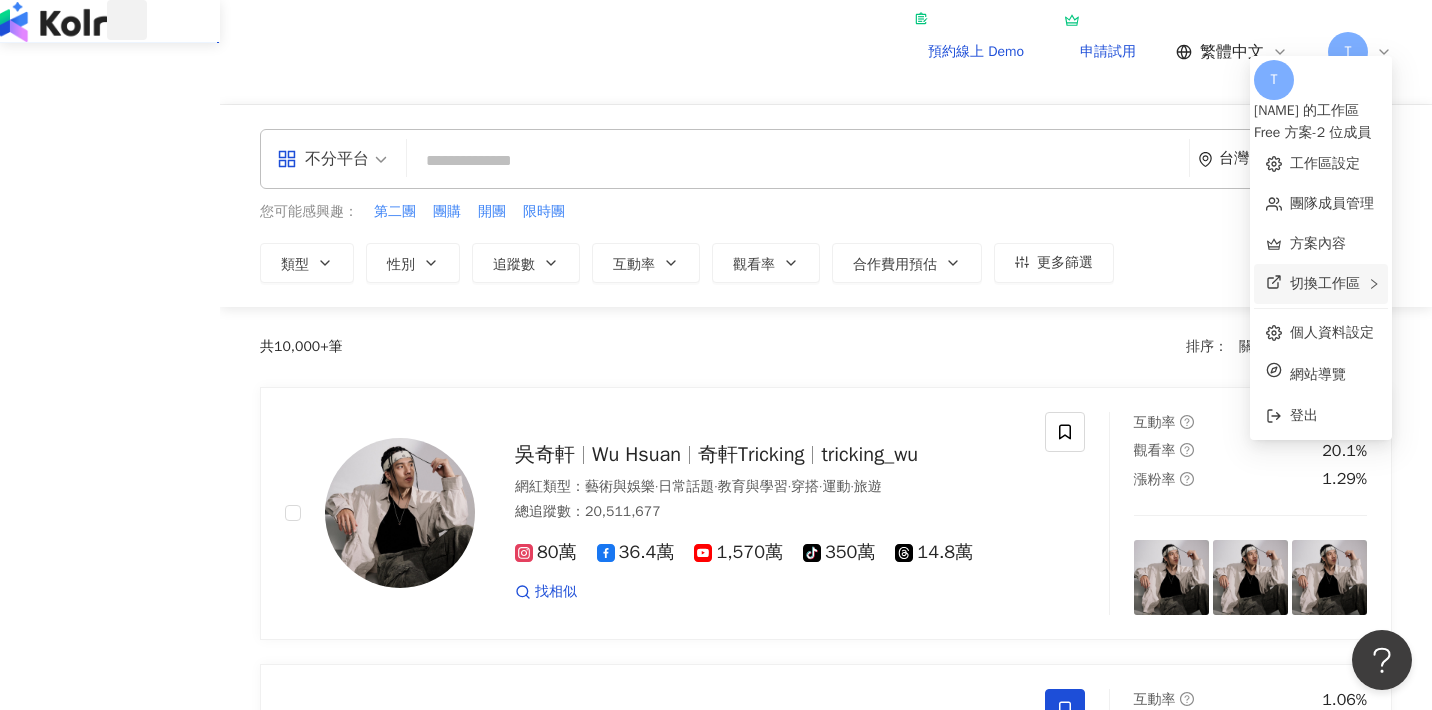 click on "切換工作區" at bounding box center (1321, 284) 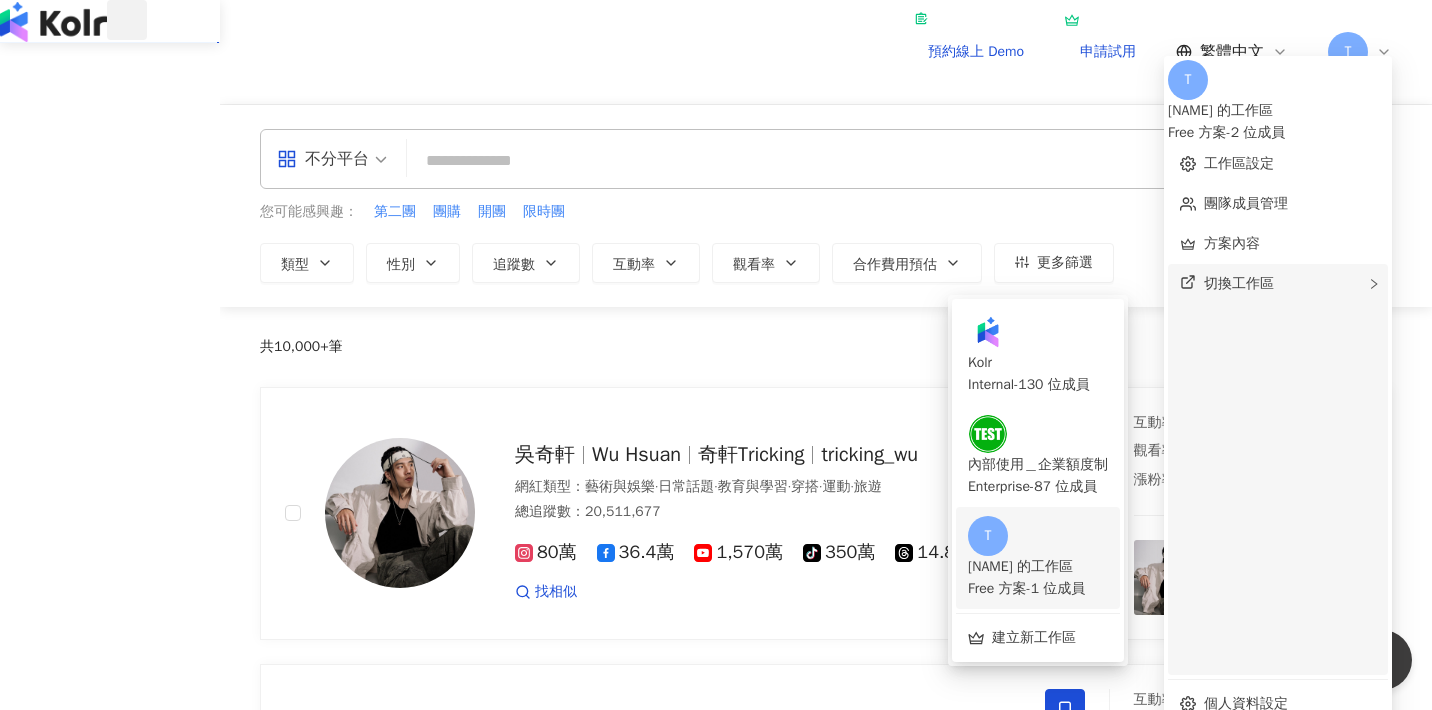 click on "Tammy 的工作區" at bounding box center [1038, 567] 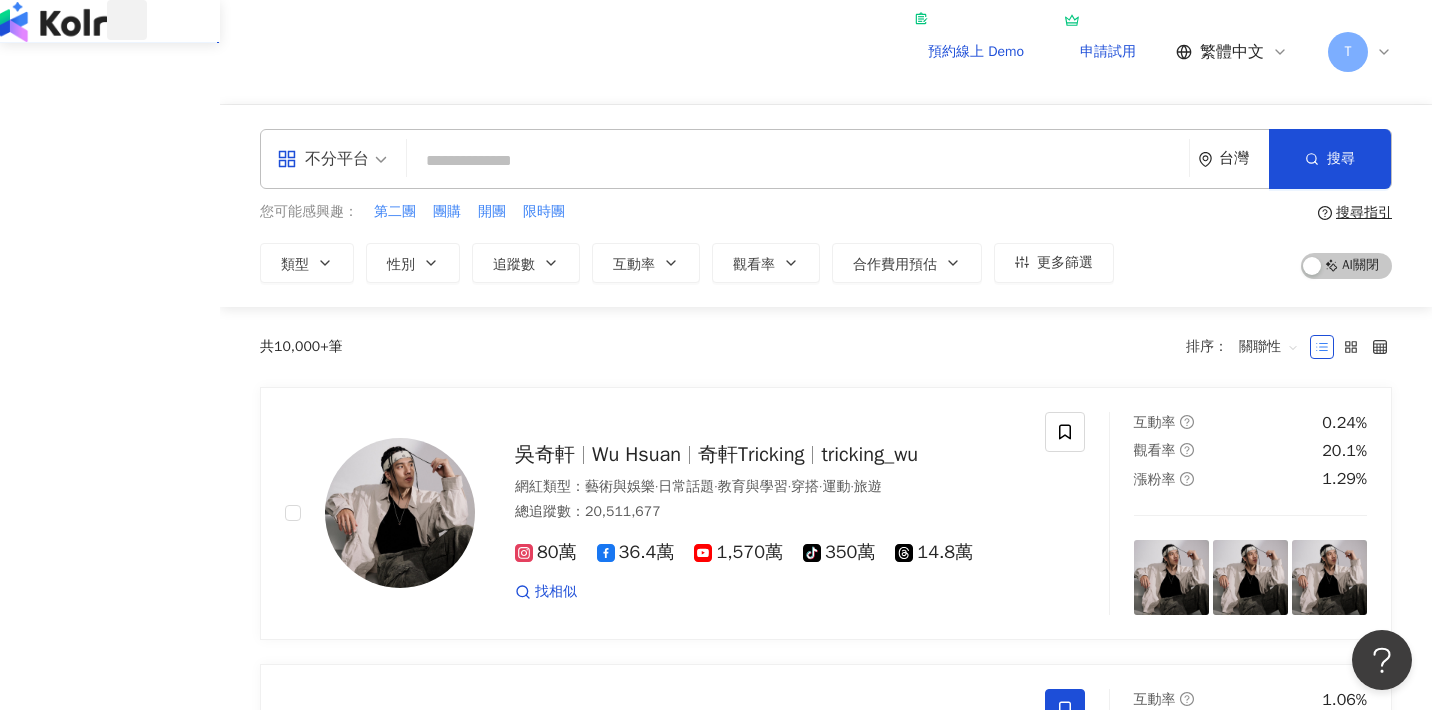 click 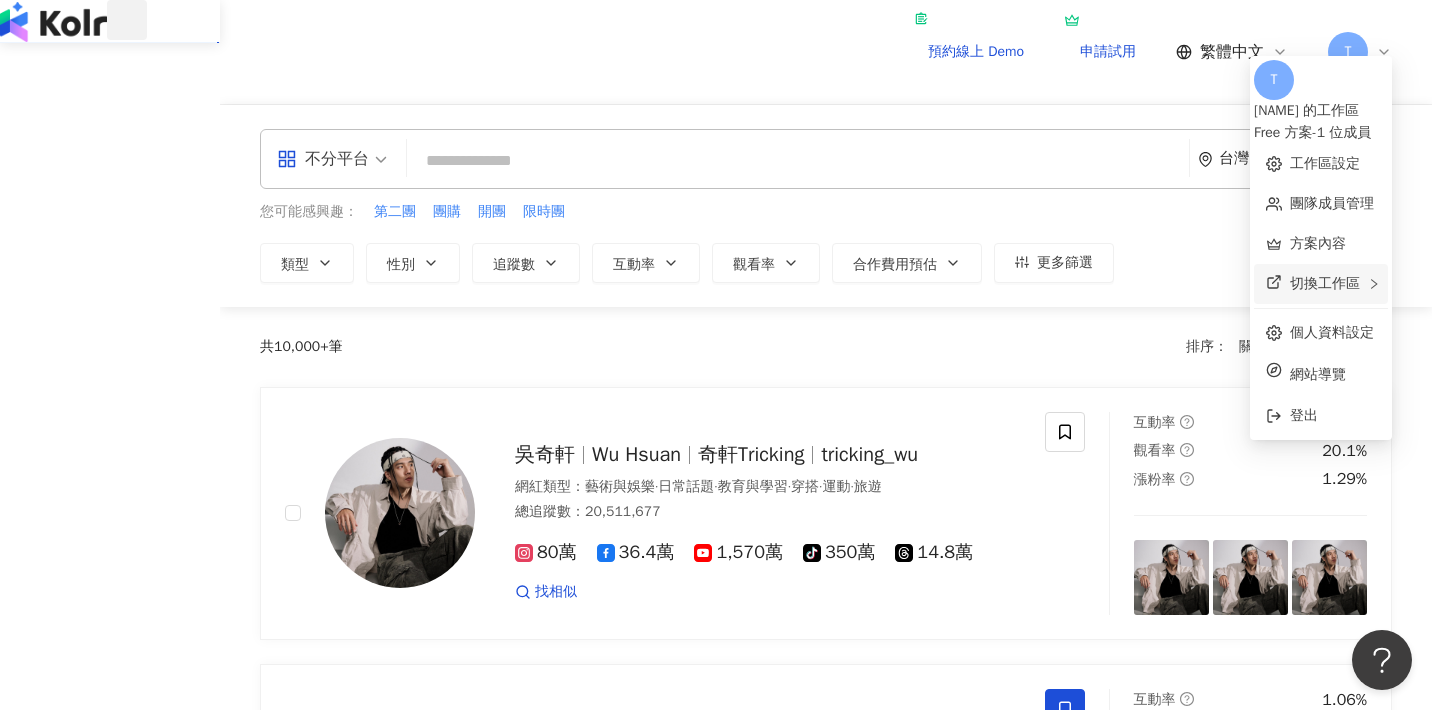 click on "切換工作區 T Tammy 的工作區   Free 方案  -  2 位成員 Kolr   Internal  -  130 位成員 內部使用＿企業額度制   Enterprise  -  87 位成員 建立新工作區" at bounding box center [1321, 284] 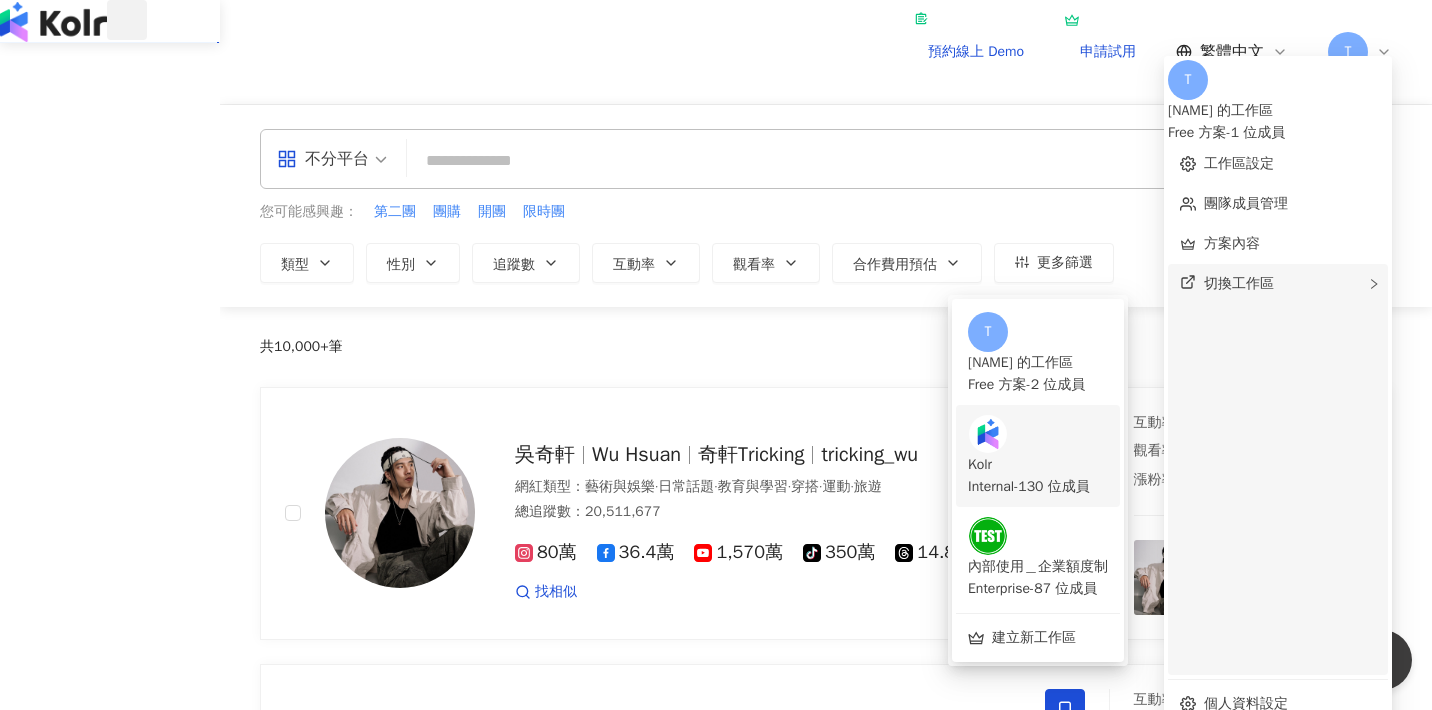 click on "Internal  -  130 位成員" at bounding box center [1038, 487] 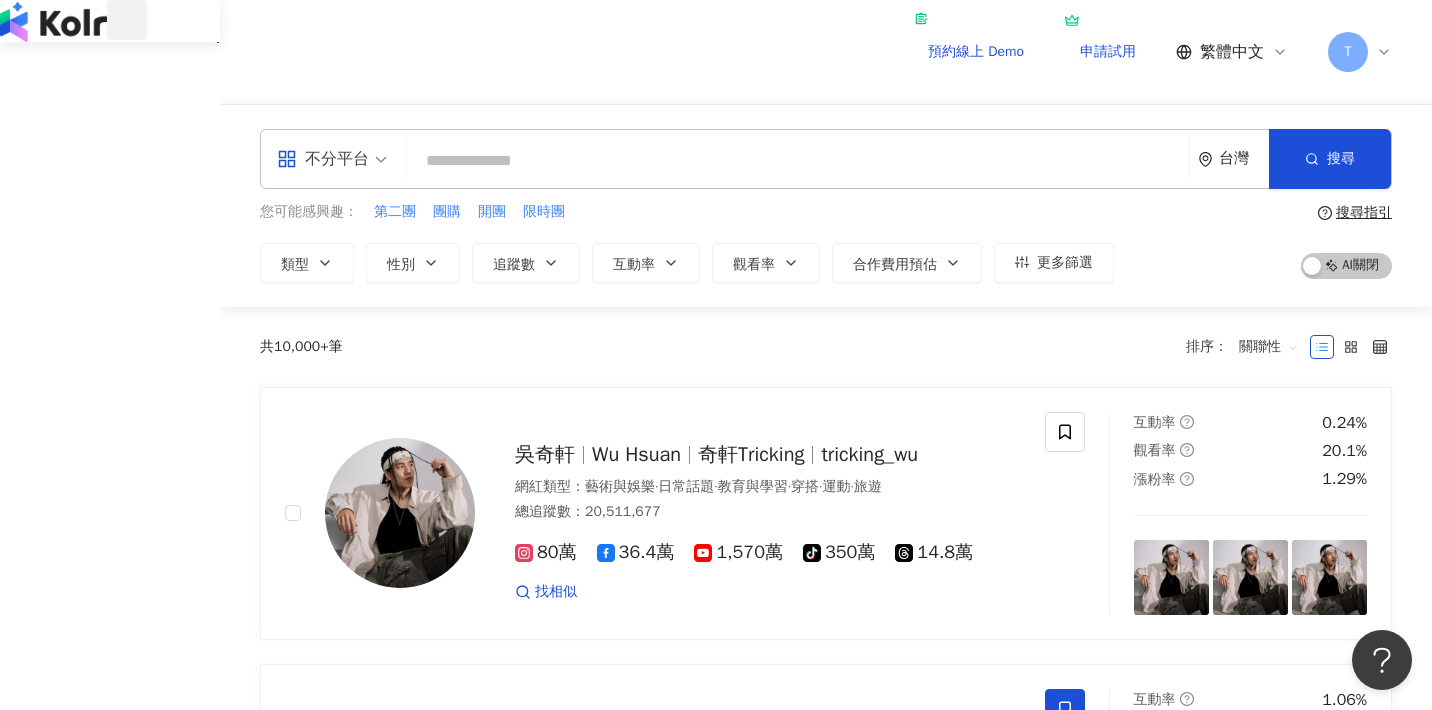 click 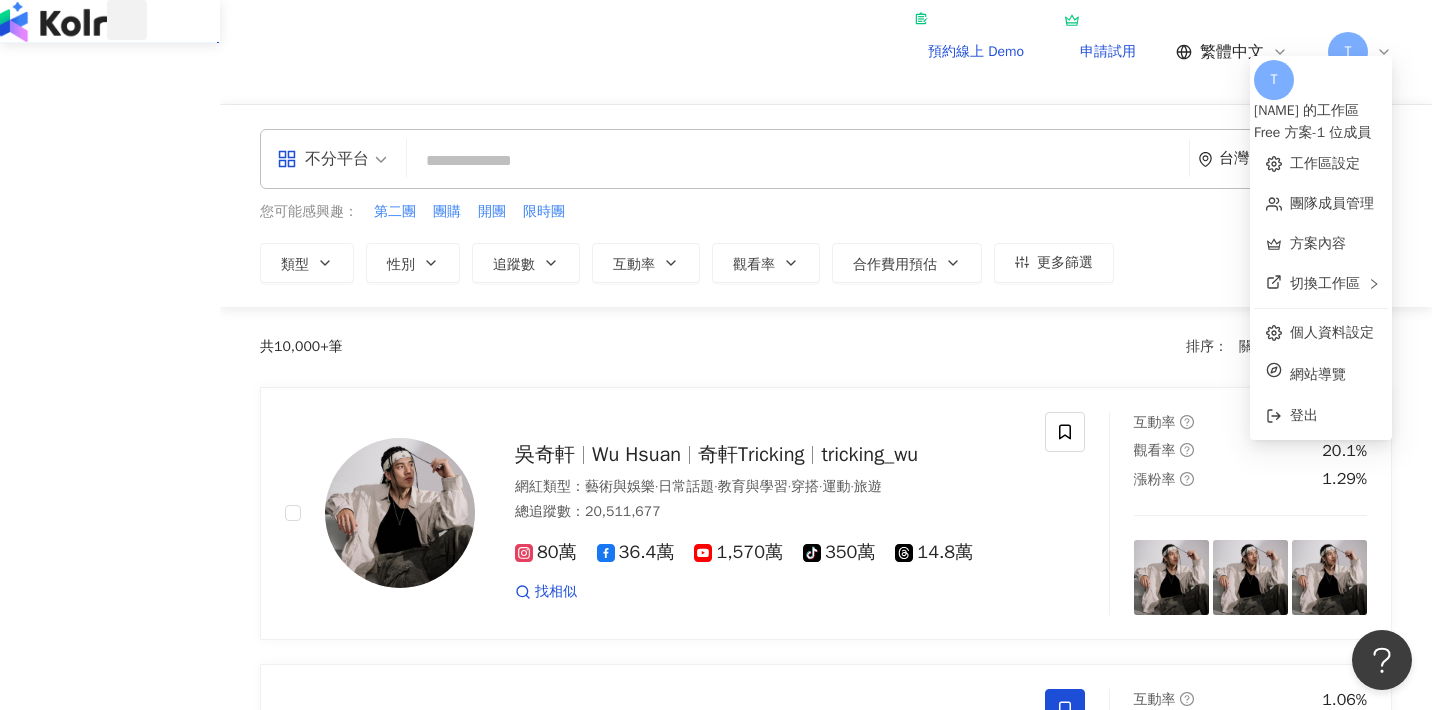 click on "共  10,000+  筆 排序： 關聯性" at bounding box center (826, 347) 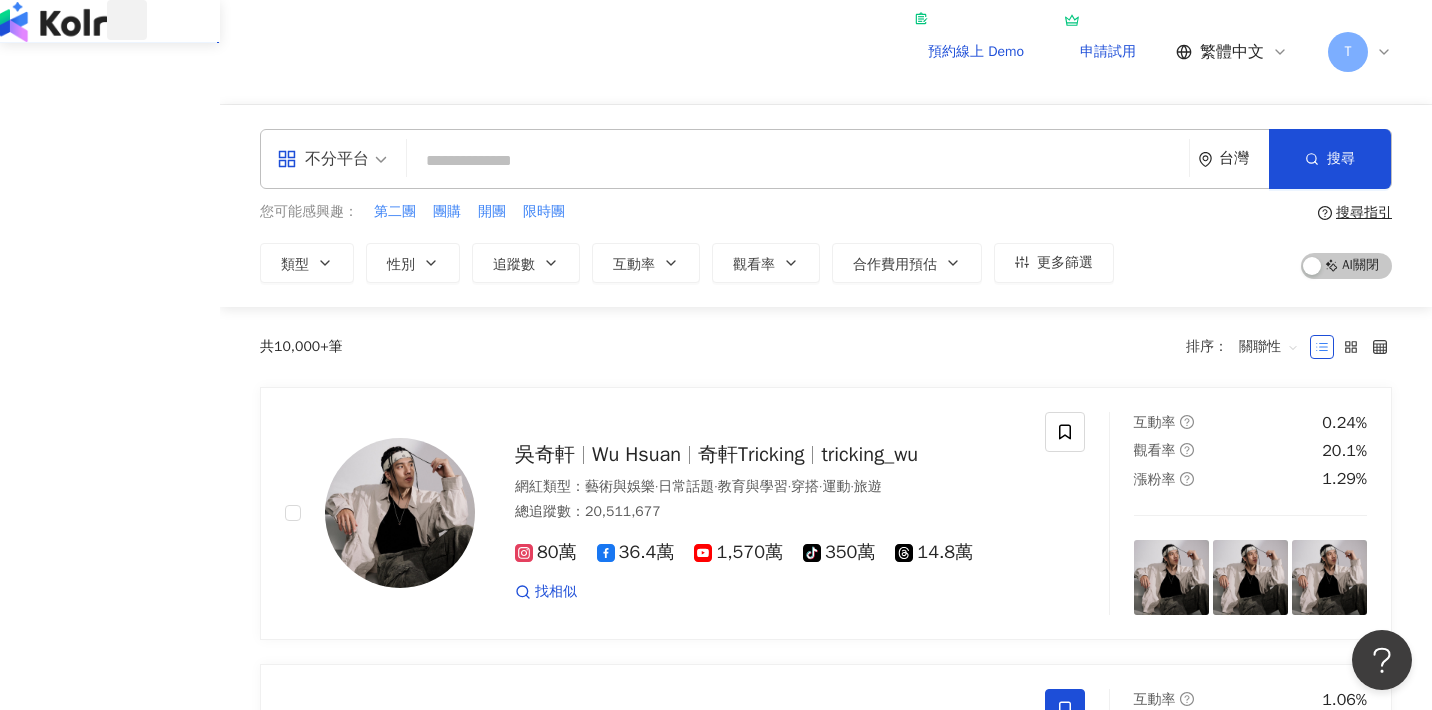 click 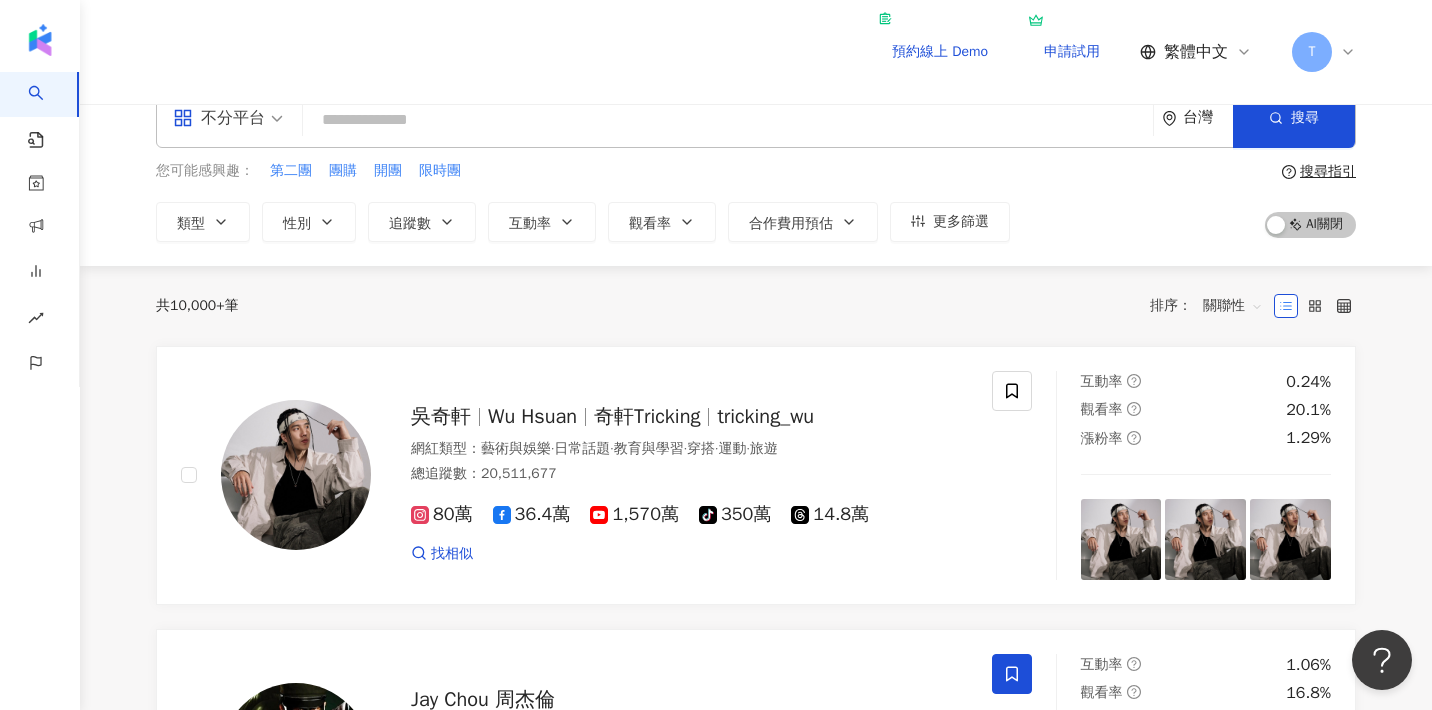 drag, startPoint x: 1341, startPoint y: 51, endPoint x: 1132, endPoint y: 293, distance: 319.75772 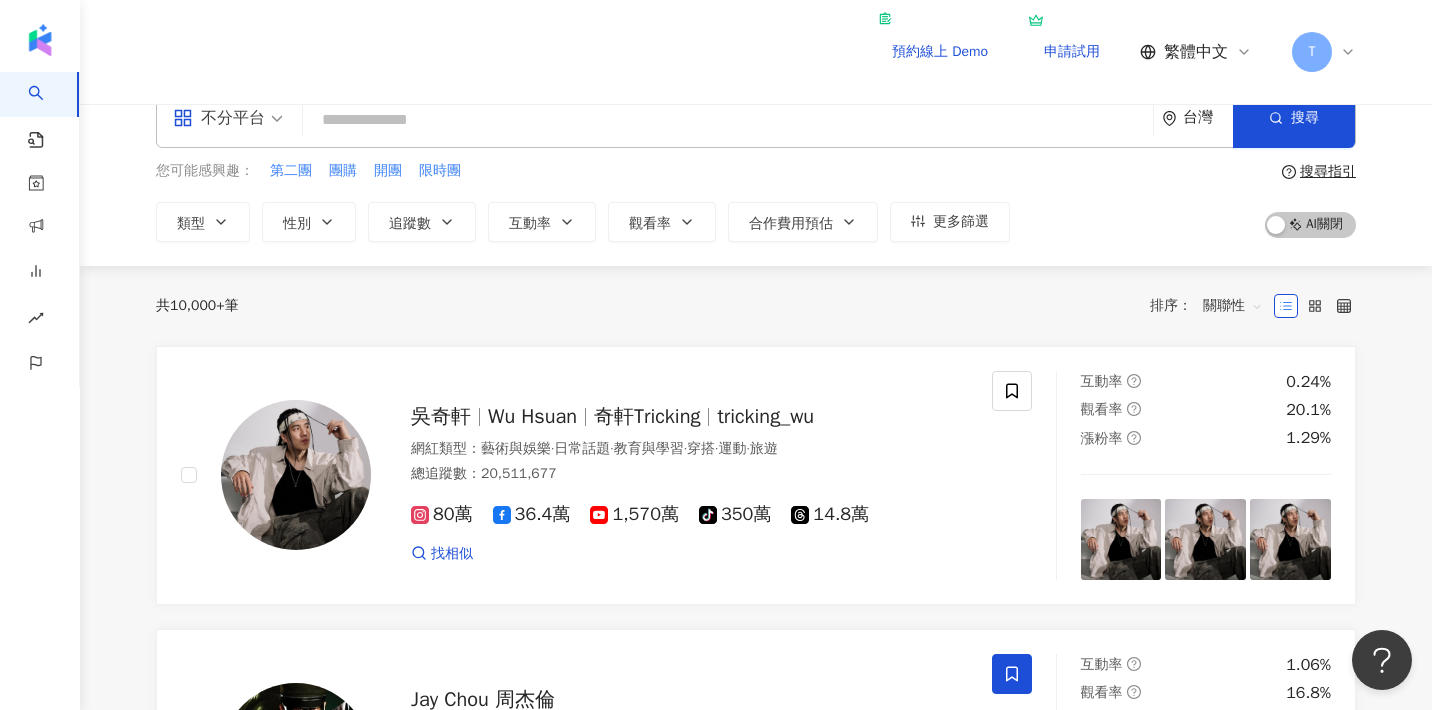 click 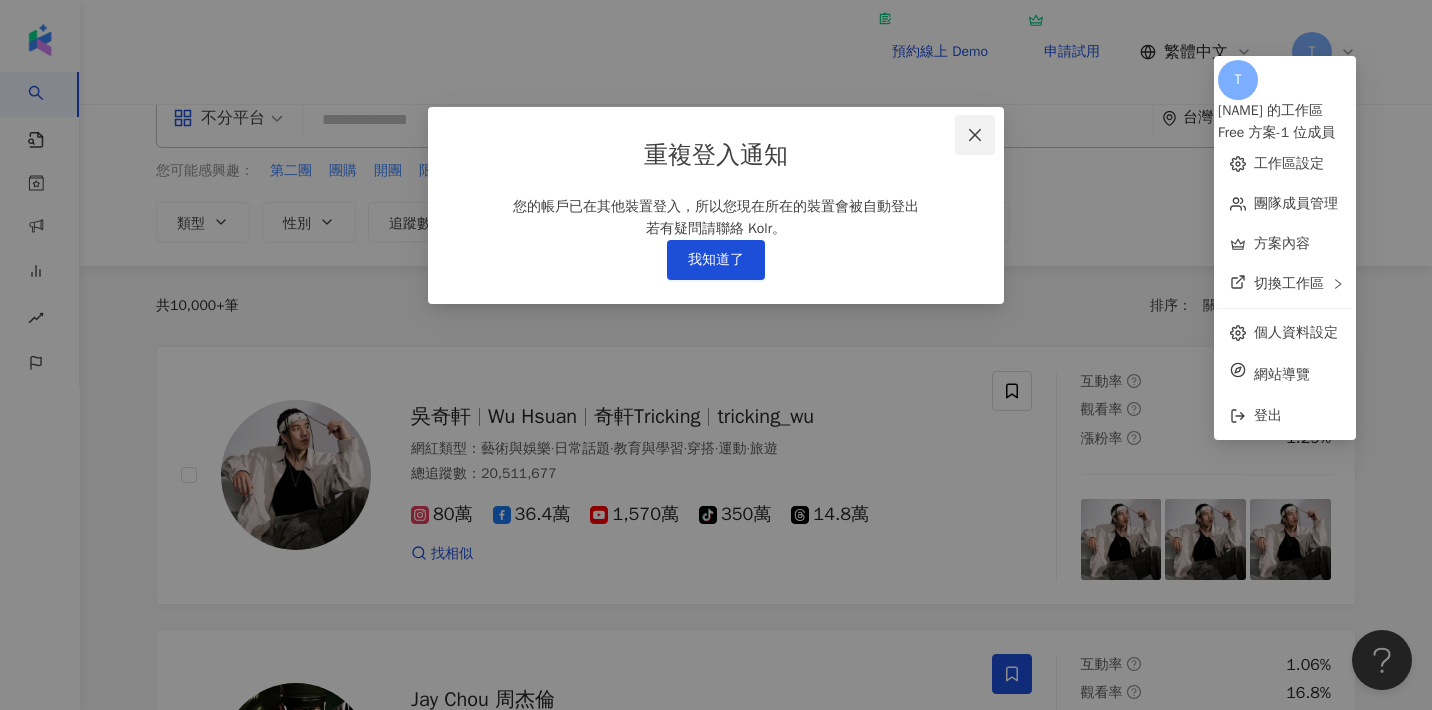 click 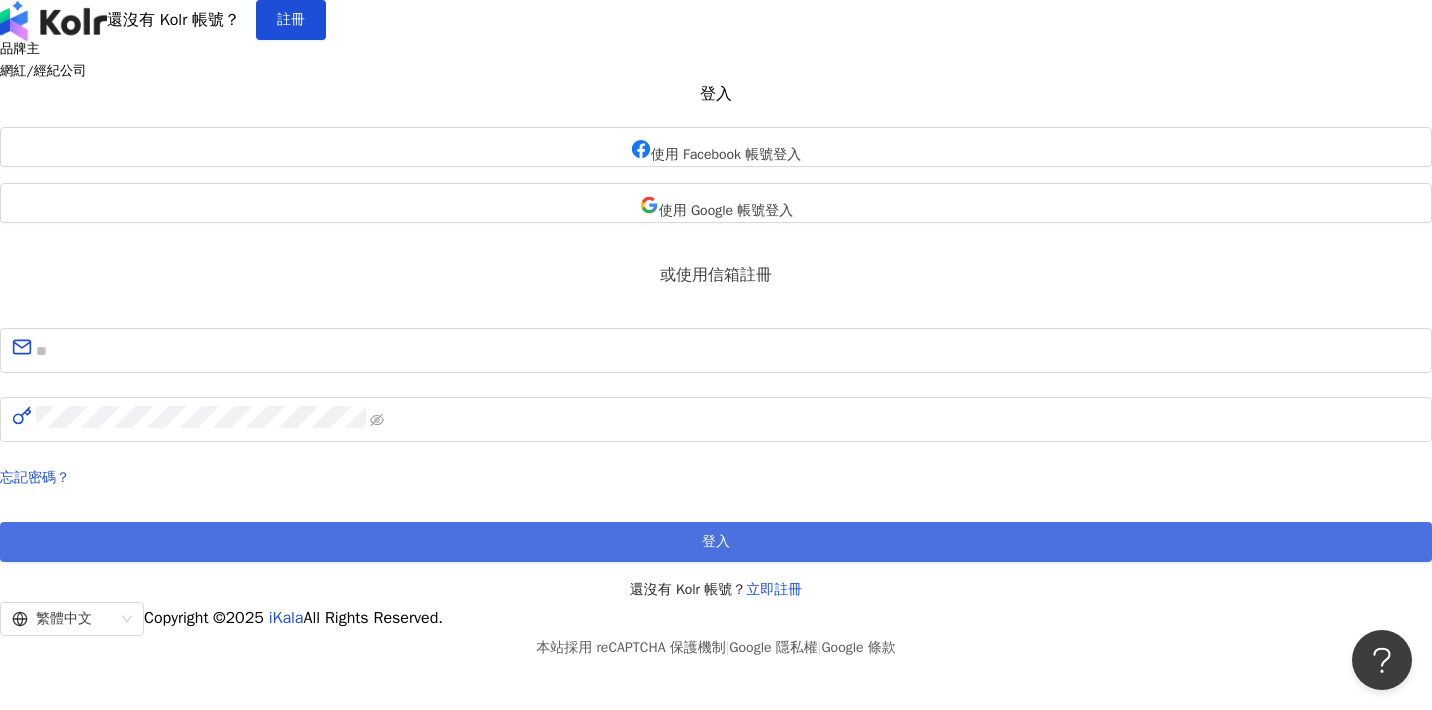 click on "登入" at bounding box center [716, 542] 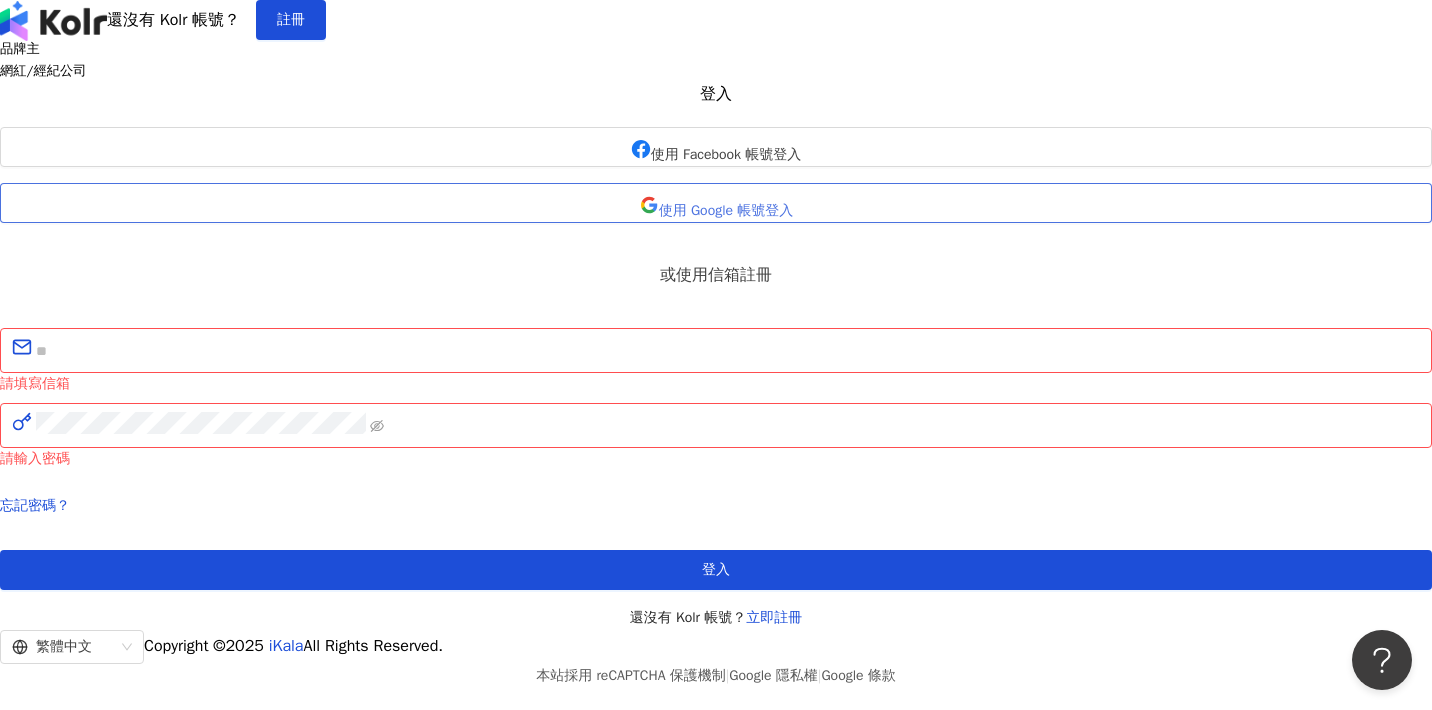 click on "使用 Google 帳號登入" at bounding box center [716, 203] 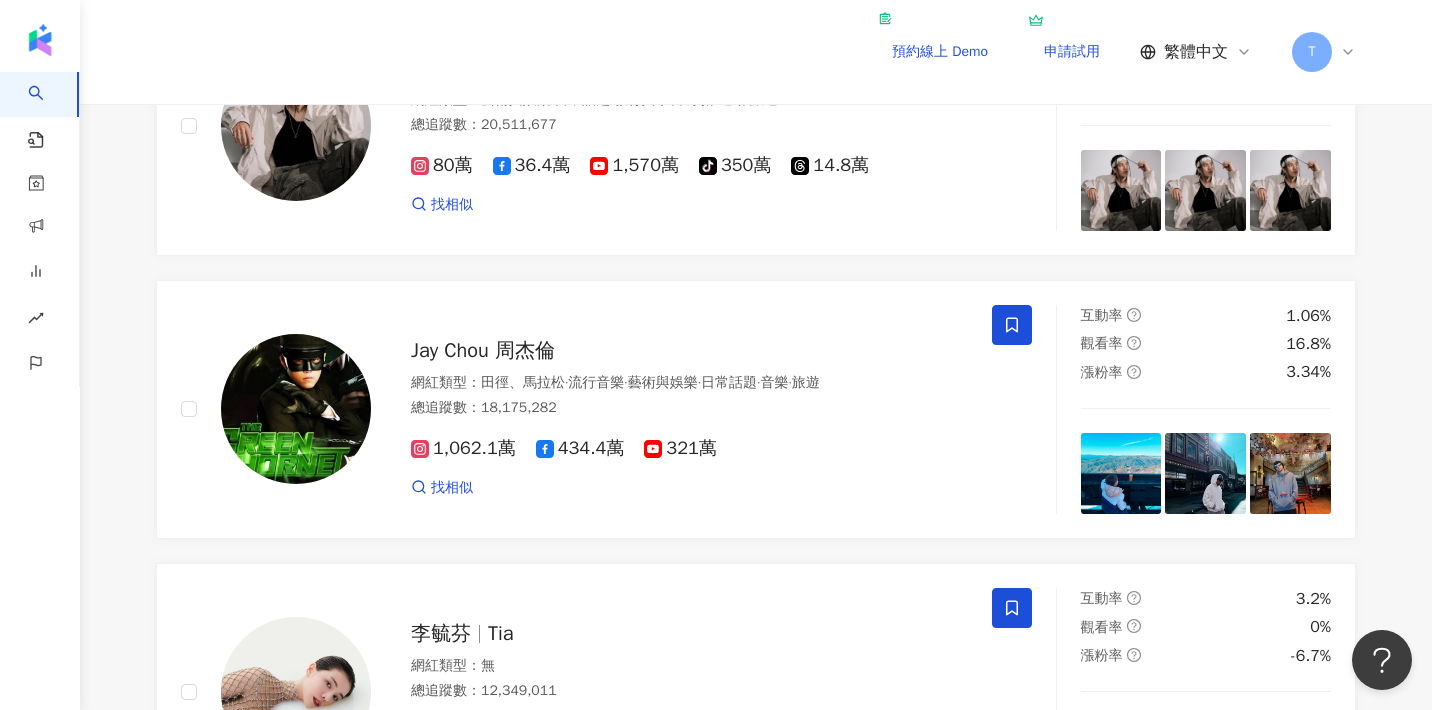 scroll, scrollTop: 0, scrollLeft: 0, axis: both 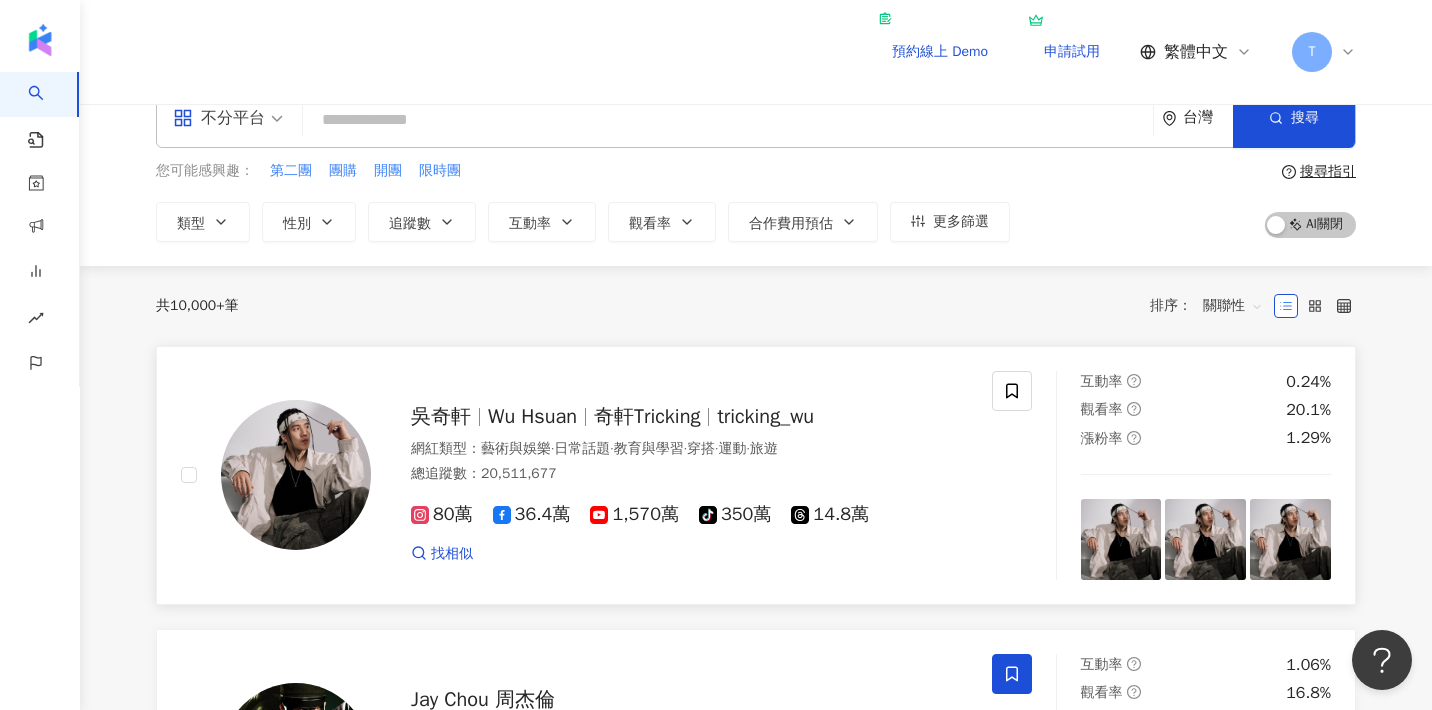 click on "吳奇軒 Wu Hsuan 奇軒Tricking tricking_wu 網紅類型 ： 藝術與娛樂  ·  日常話題  ·  教育與學習  ·  穿搭  ·  運動  ·  旅遊 總追蹤數 ： 20,511,677 80萬 36.4萬 1,570萬 tiktok-icon 350萬 14.8萬 找相似" at bounding box center (669, 475) 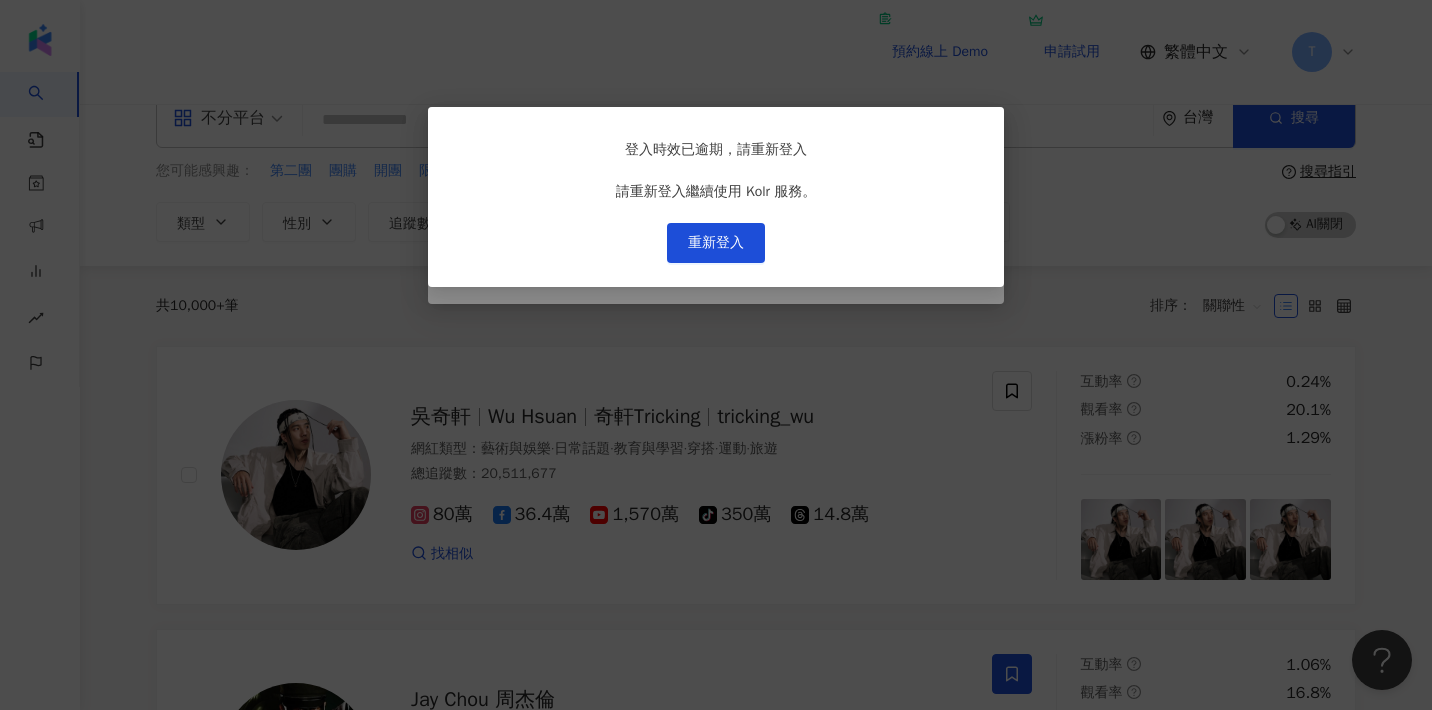 click on "登入時效已逾期，請重新登入 請重新登入繼續使用 Kolr 服務。 重新登入" at bounding box center [716, 355] 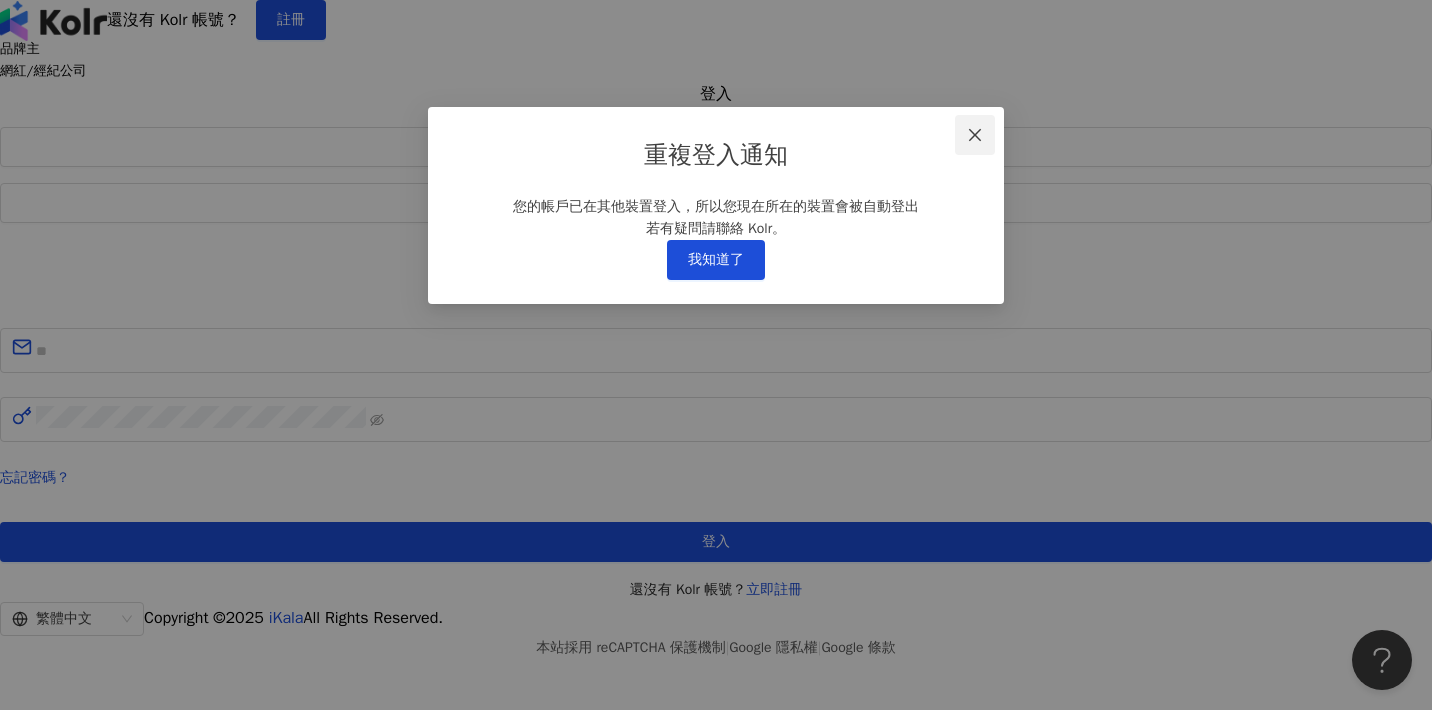 click 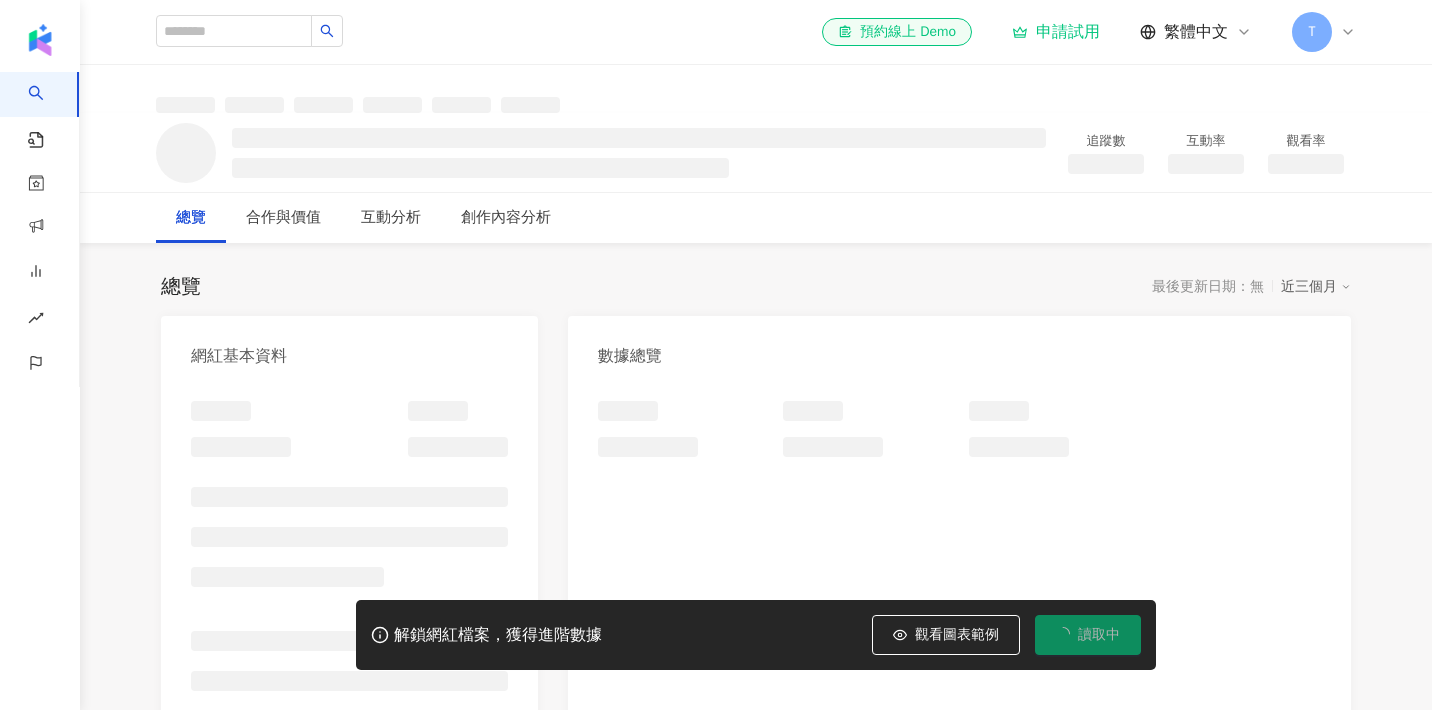 scroll, scrollTop: 0, scrollLeft: 0, axis: both 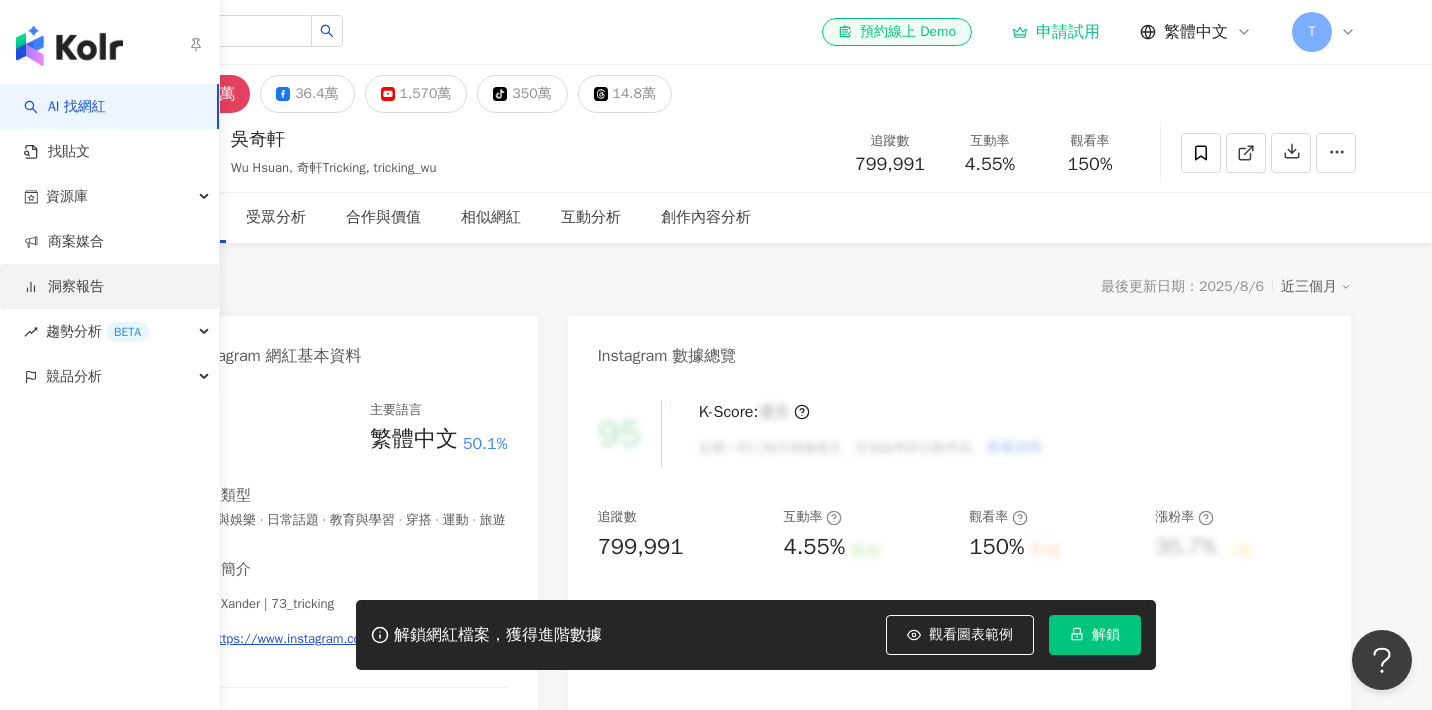 click on "洞察報告" at bounding box center (64, 287) 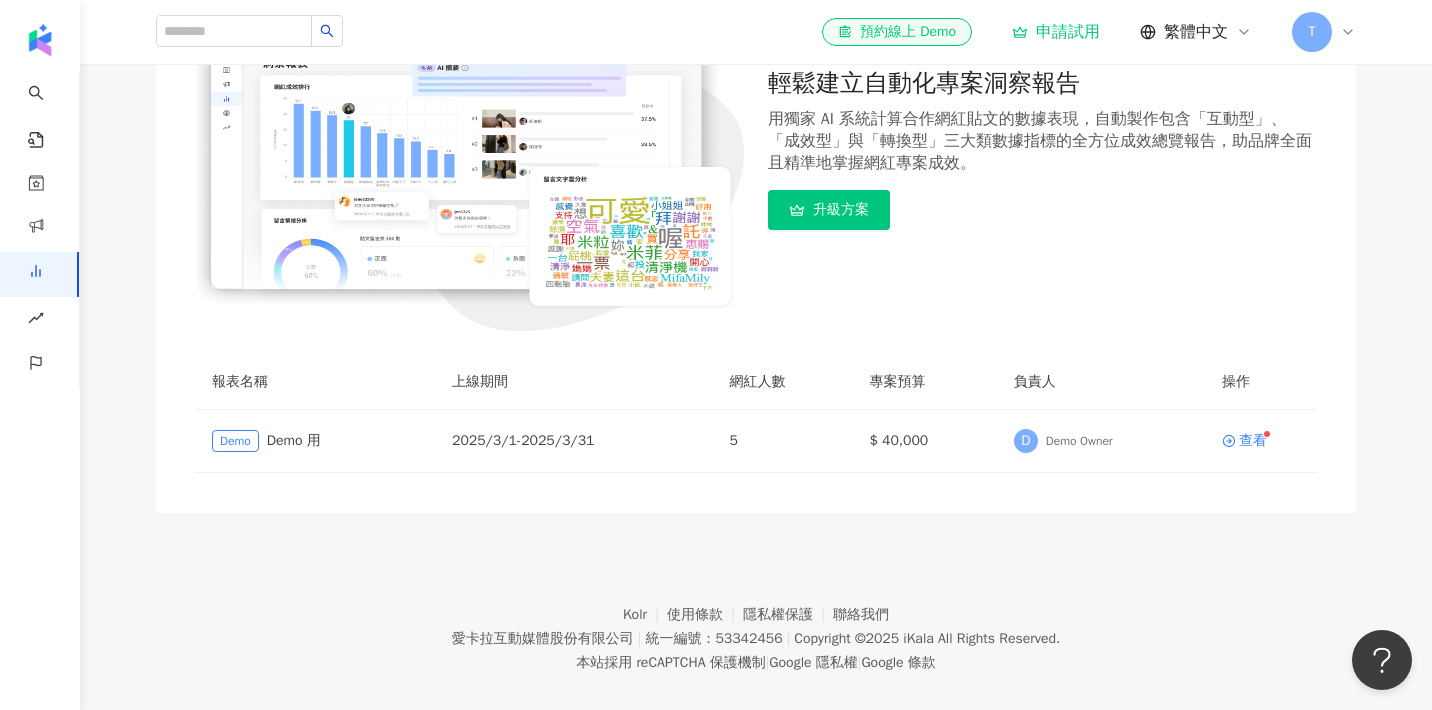 scroll, scrollTop: 0, scrollLeft: 0, axis: both 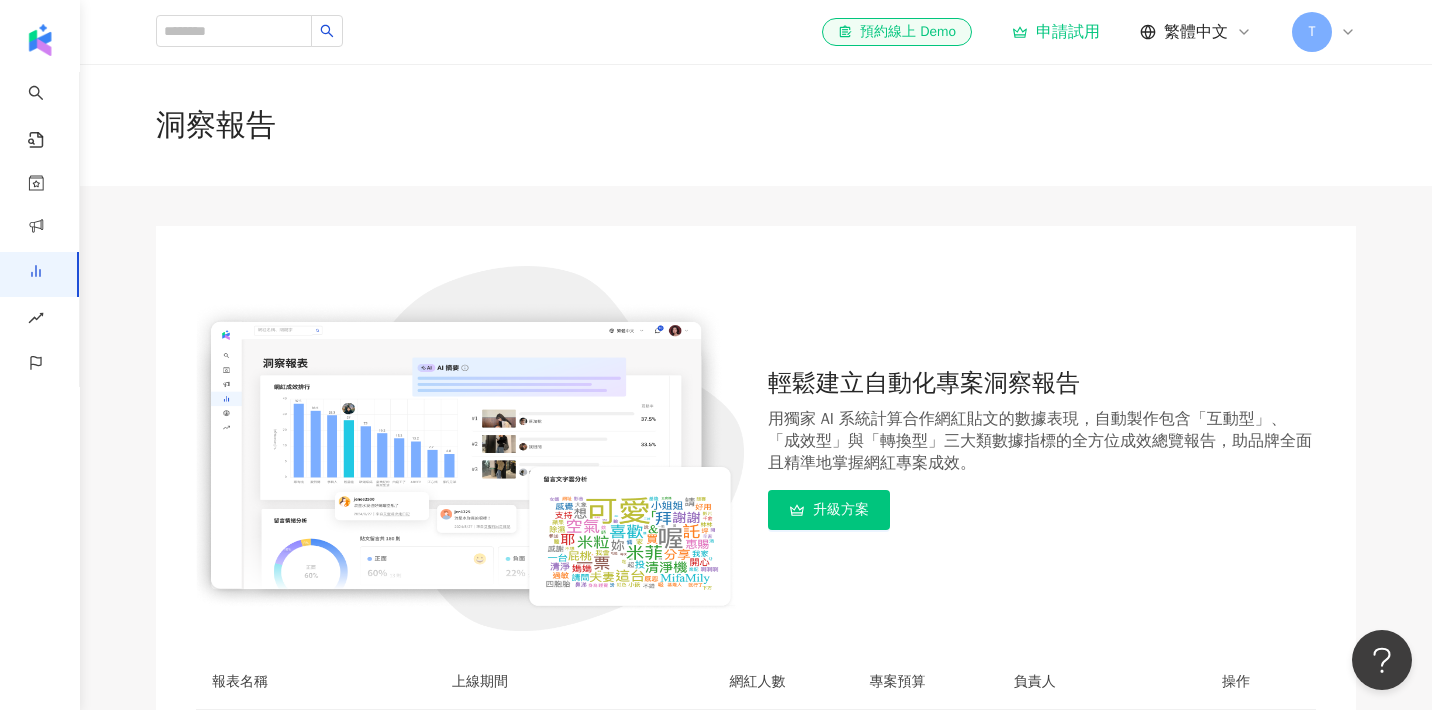 click 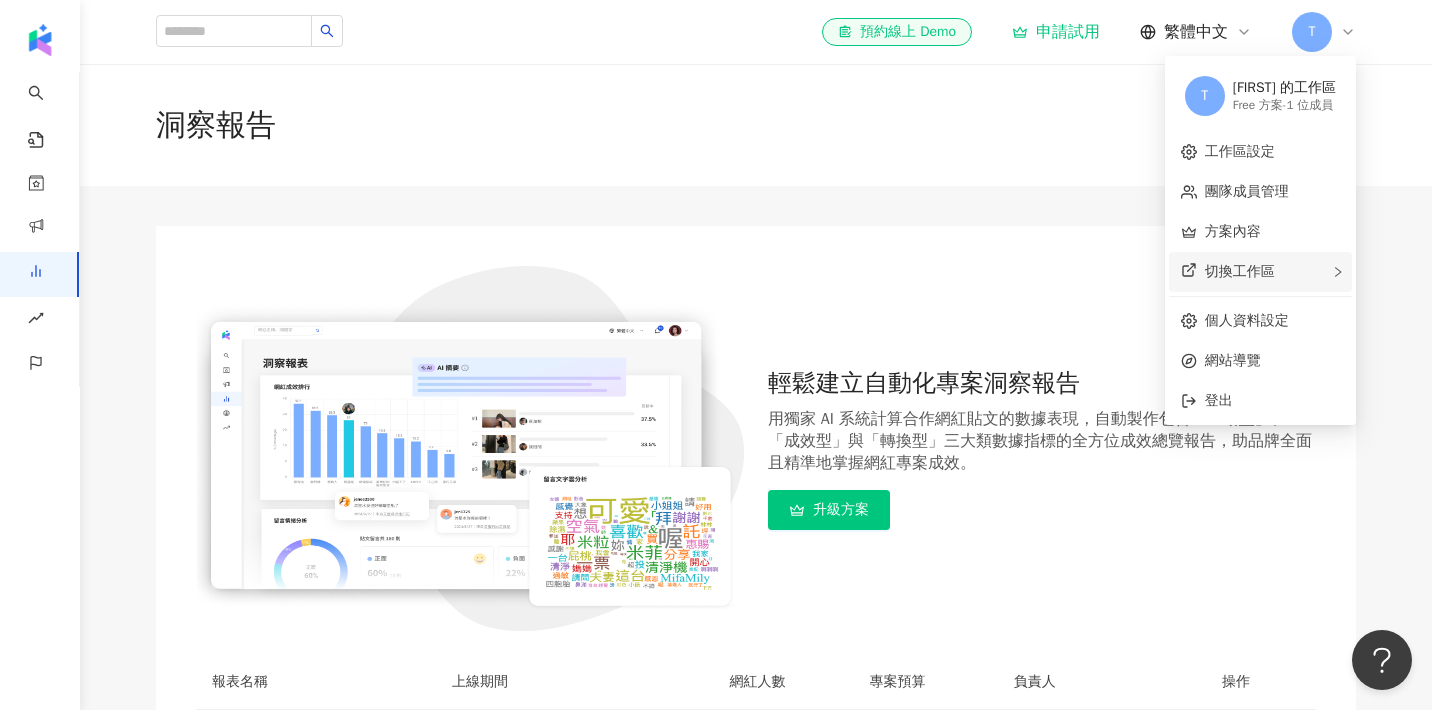 click on "切換工作區" at bounding box center (1260, 272) 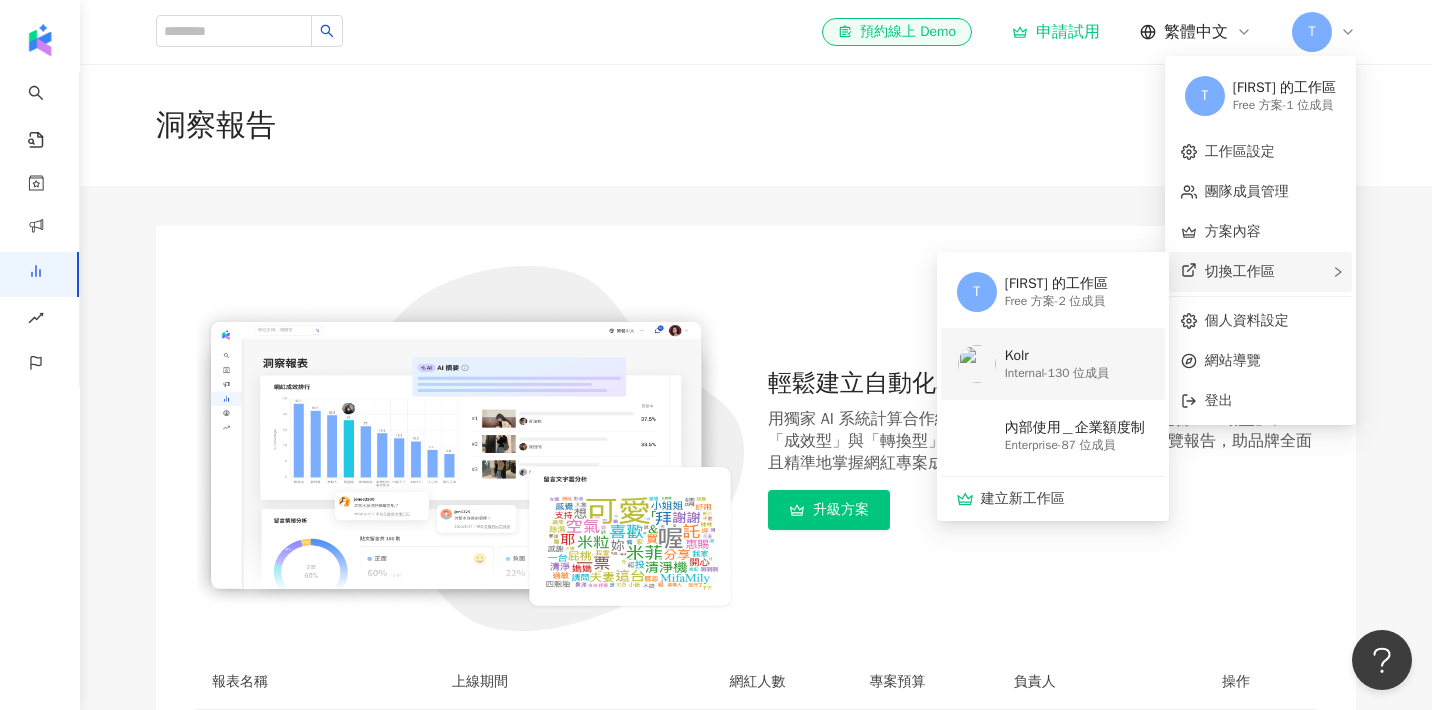 click on "Internal  -  130 位成員" at bounding box center (1057, 373) 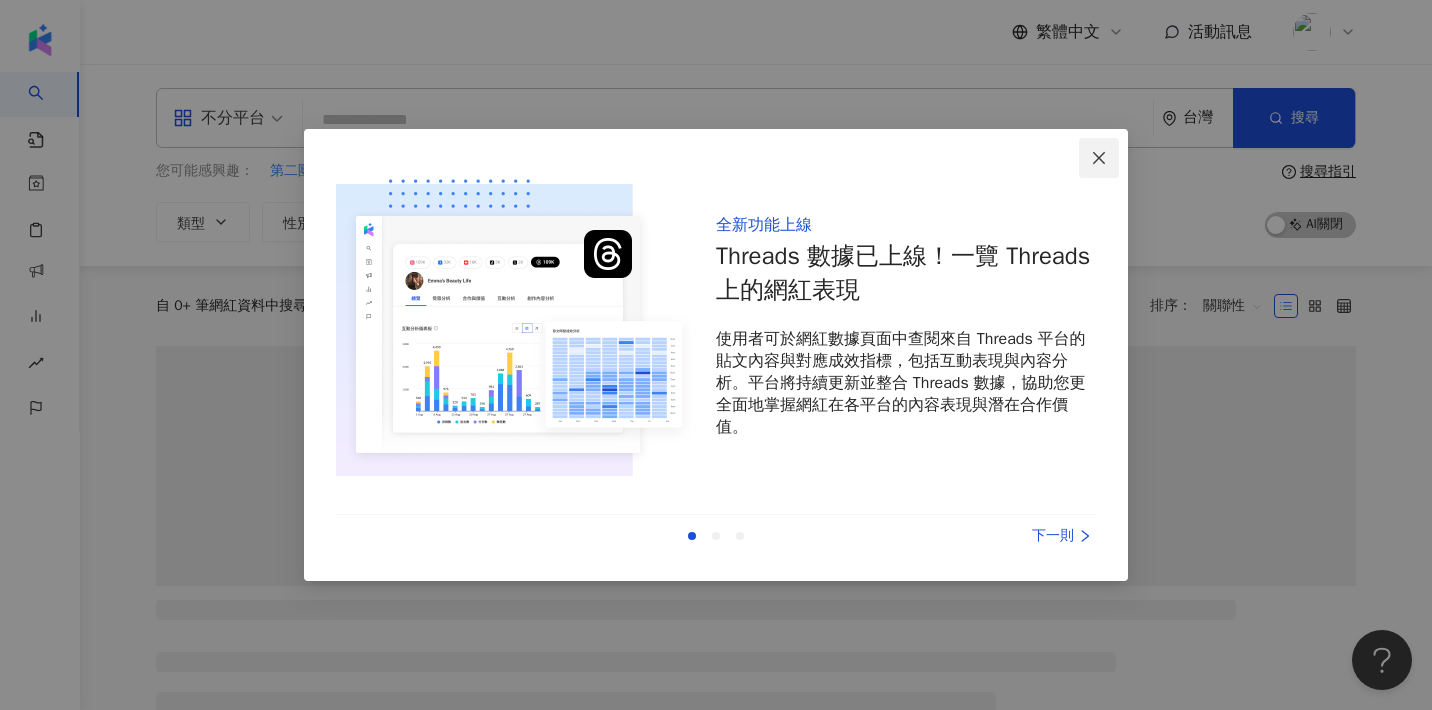 click 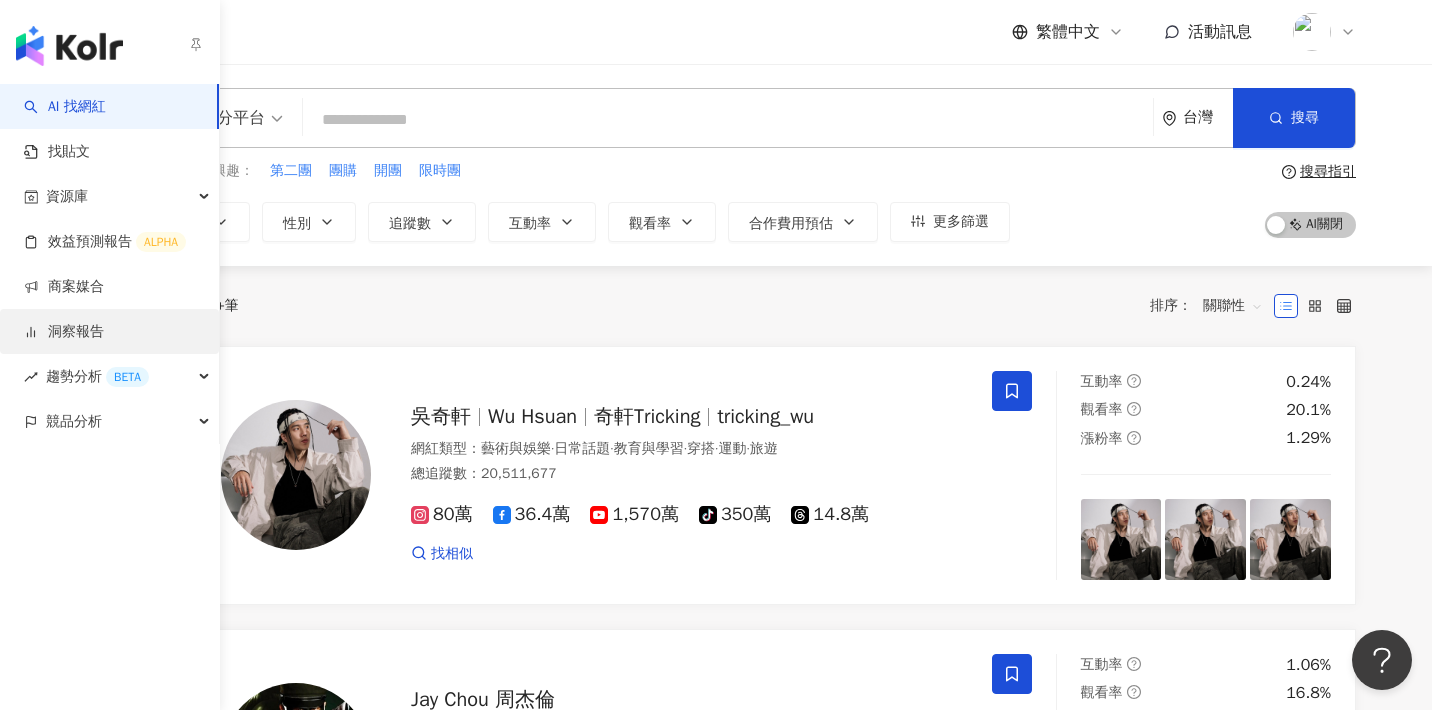 click on "洞察報告" at bounding box center [64, 332] 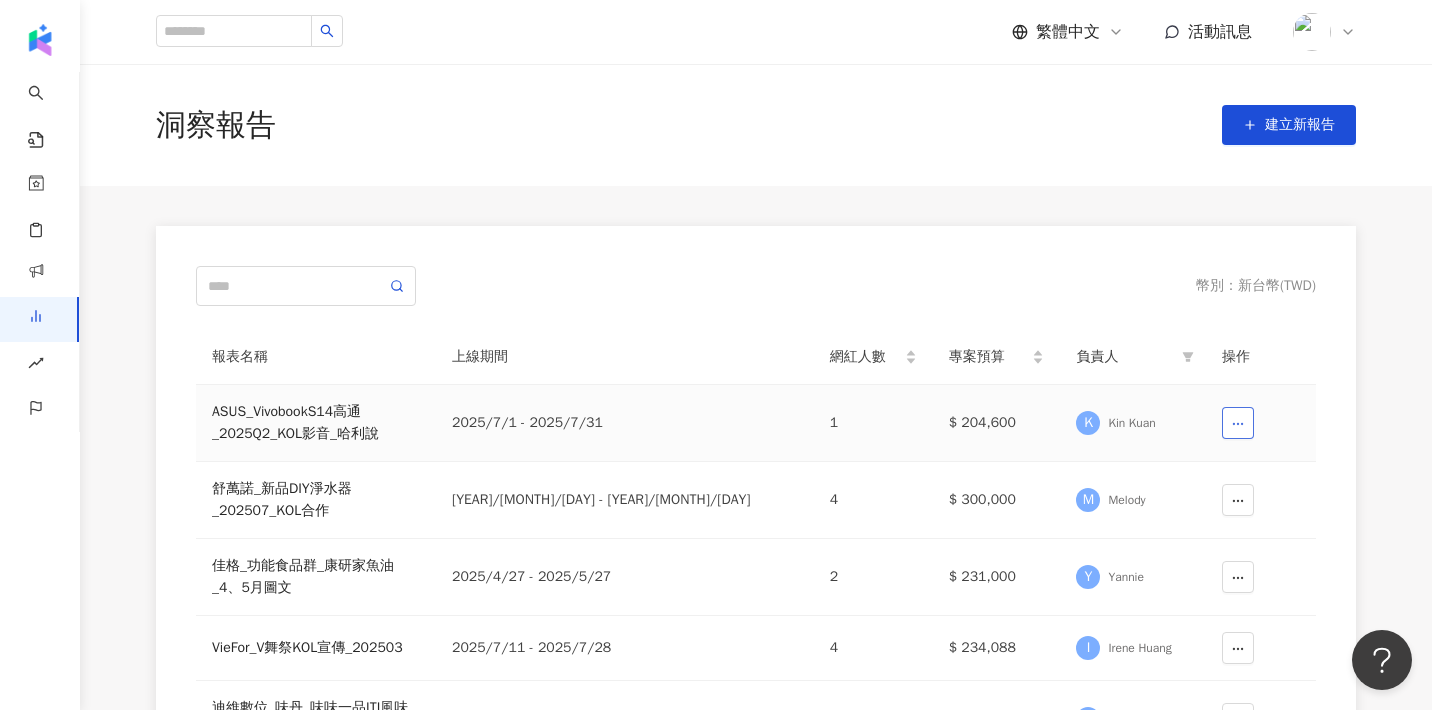 click 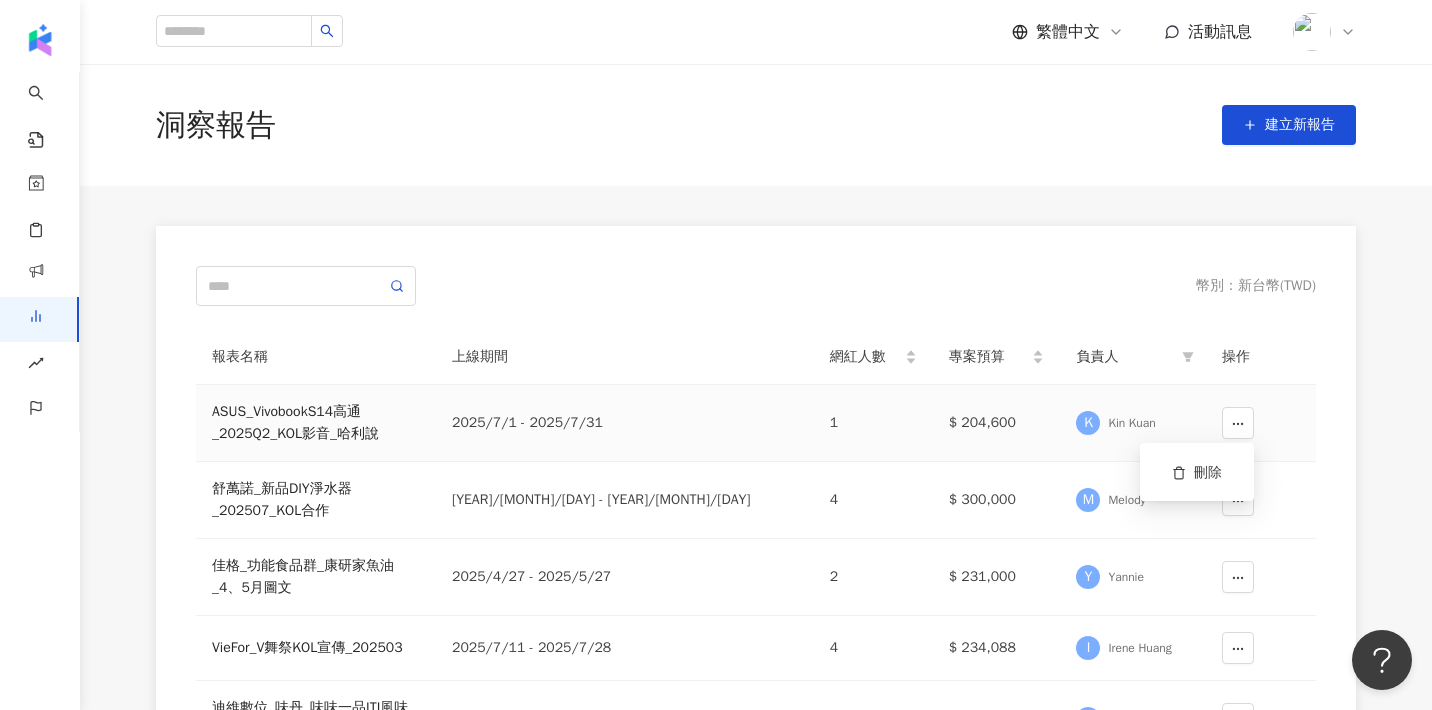 click on "2025/7/1 - 2025/7/31" at bounding box center [625, 423] 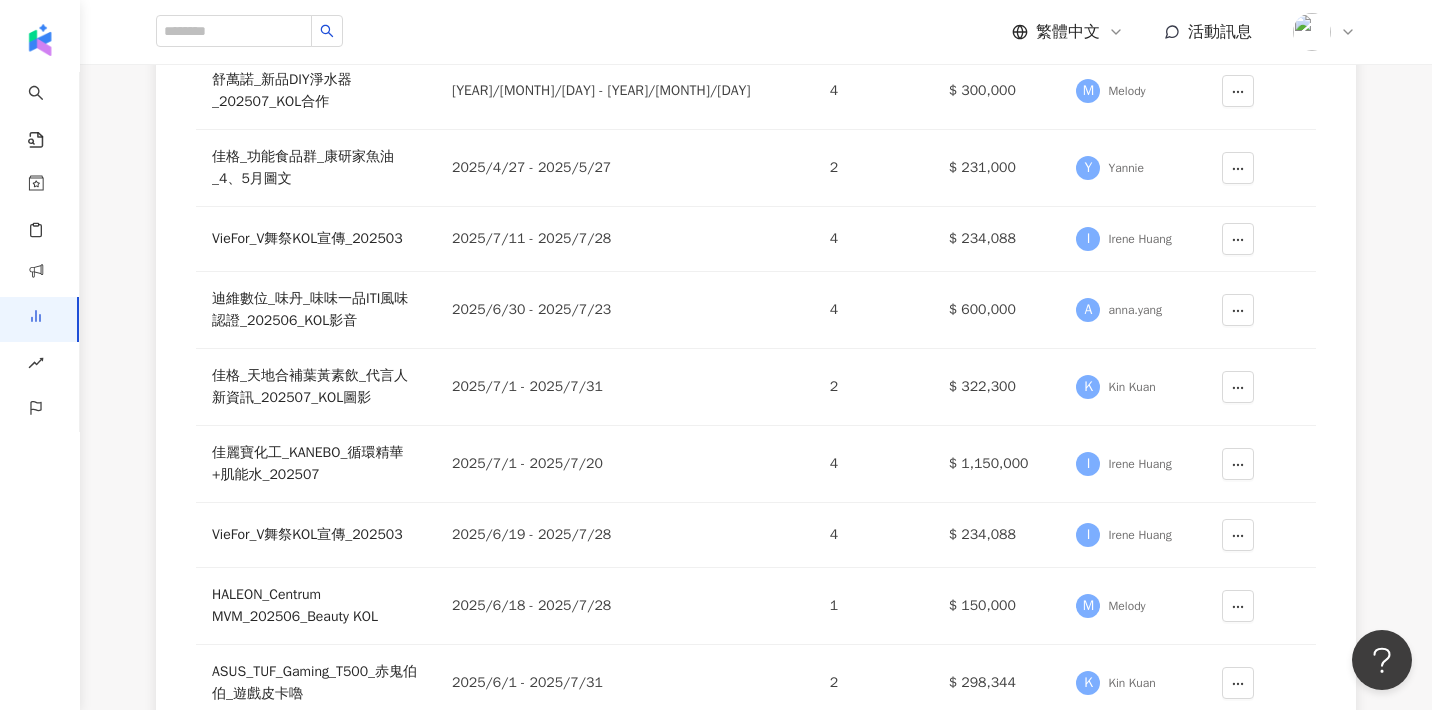 scroll, scrollTop: 628, scrollLeft: 0, axis: vertical 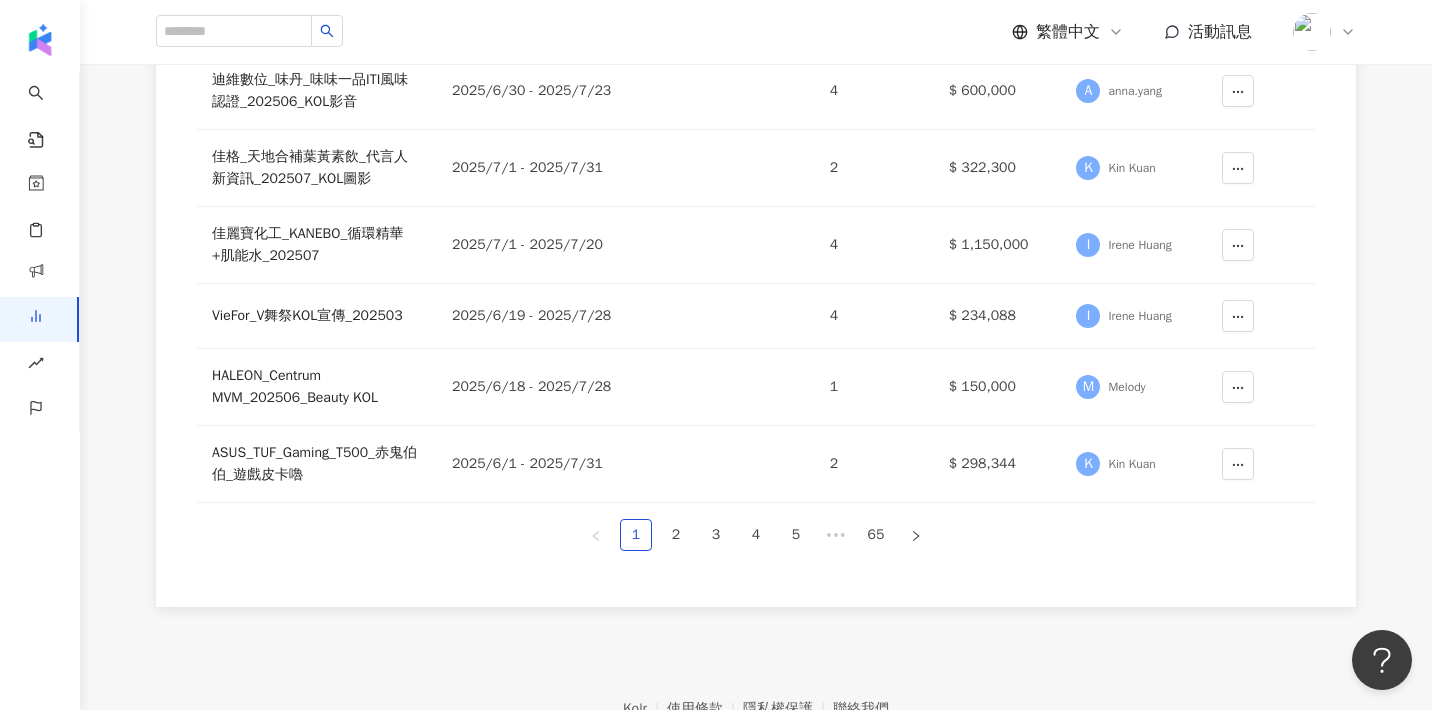 click 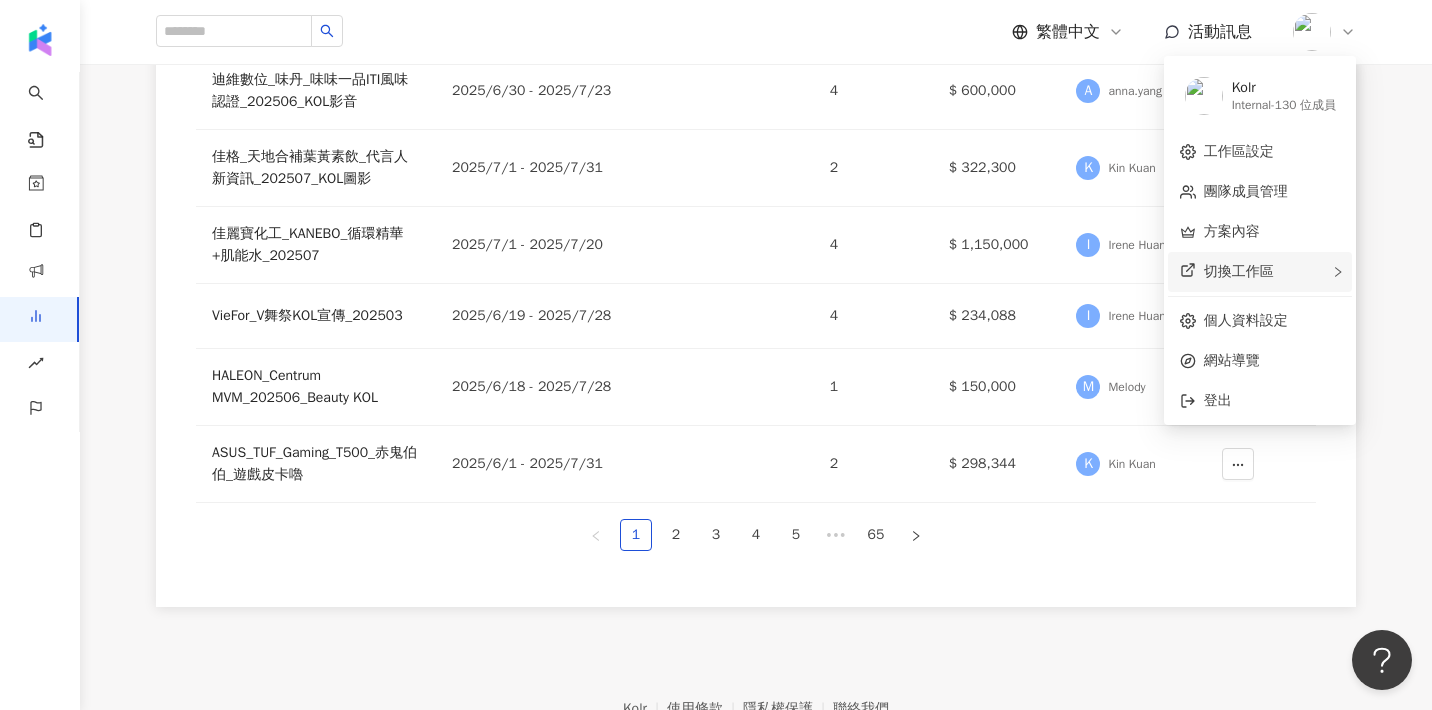click on "切換工作區" at bounding box center [1260, 272] 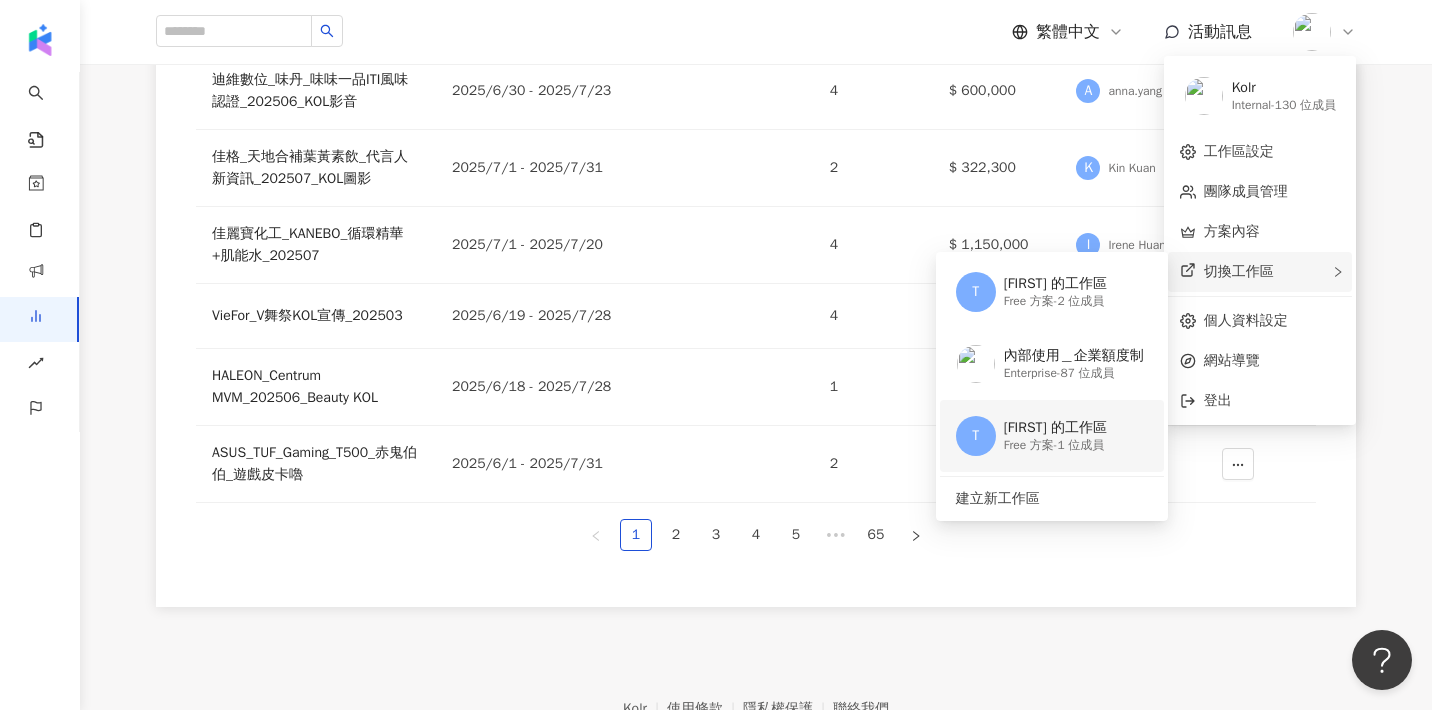 click on "Free 方案  -  1 位成員" at bounding box center (1055, 445) 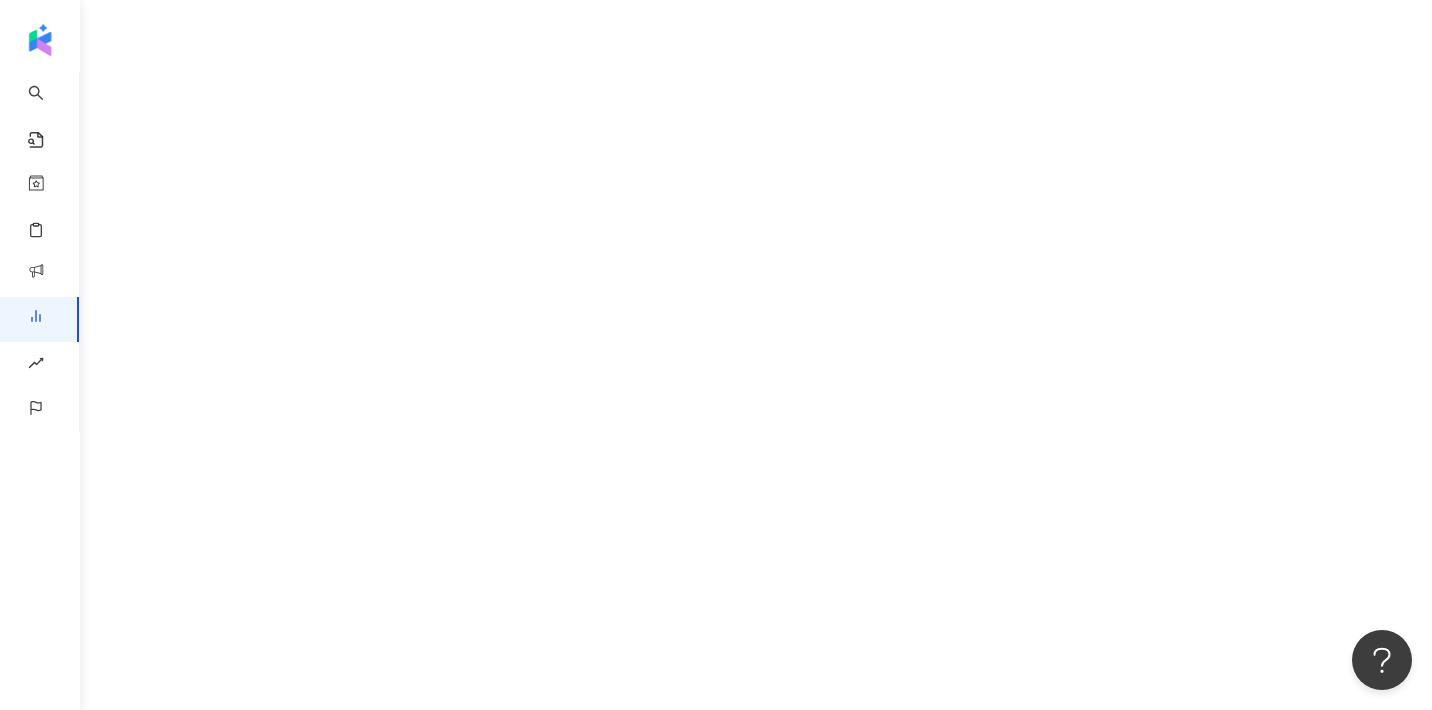 scroll, scrollTop: 0, scrollLeft: 0, axis: both 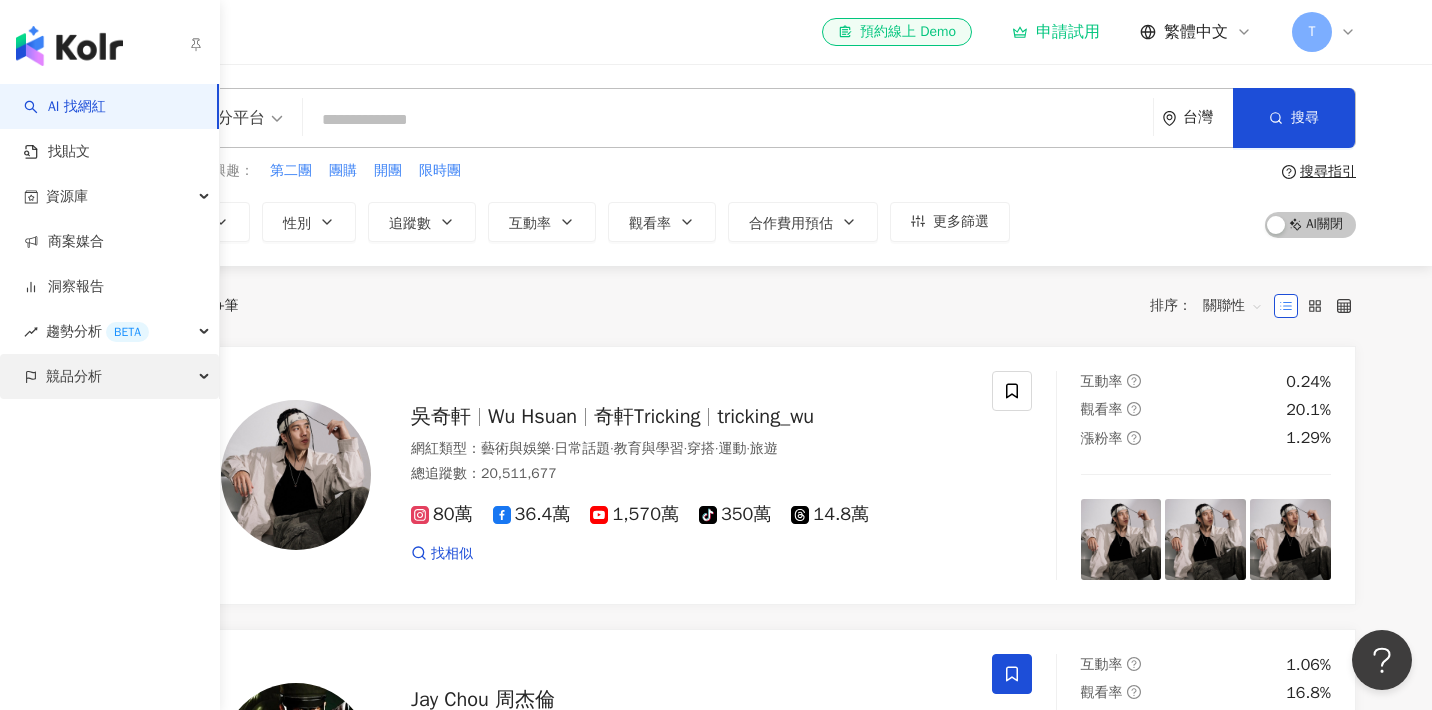 click on "競品分析" at bounding box center (74, 376) 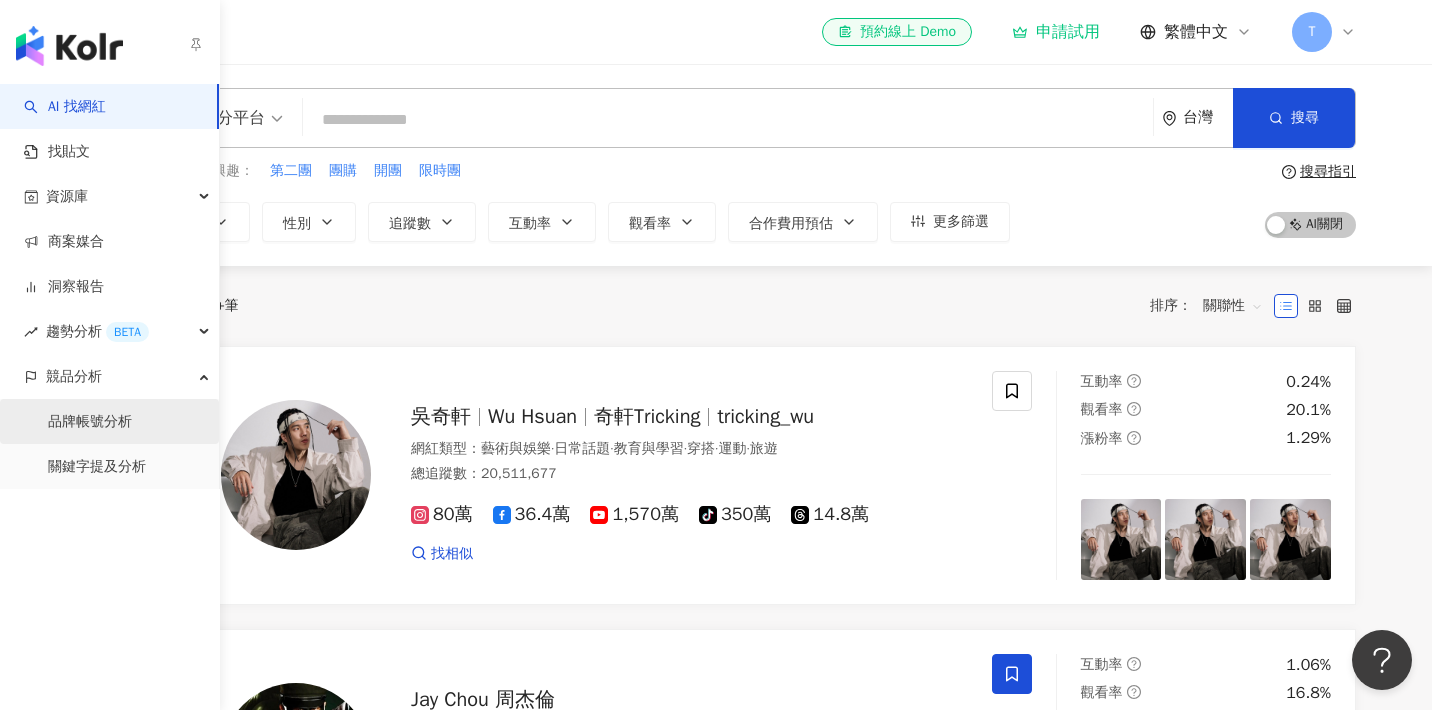 click on "品牌帳號分析" at bounding box center (90, 422) 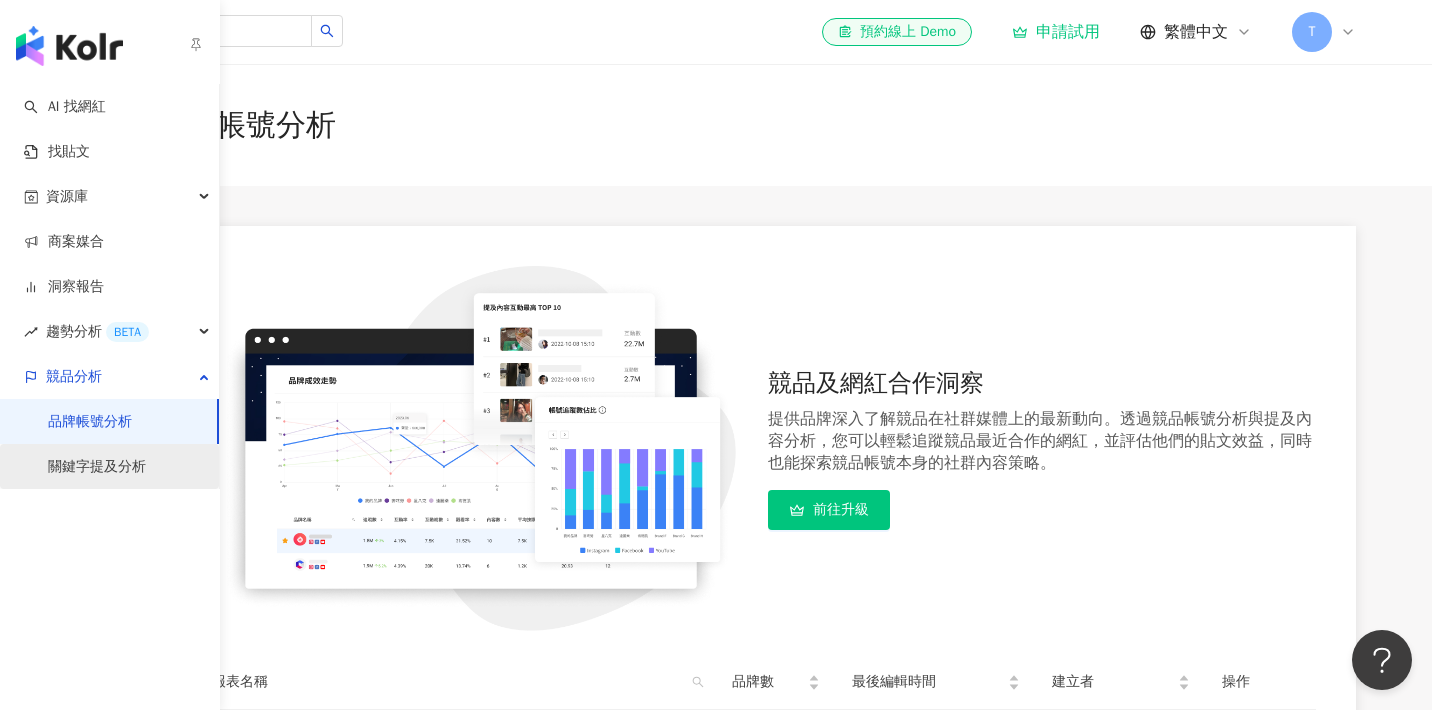 click on "關鍵字提及分析" at bounding box center [97, 467] 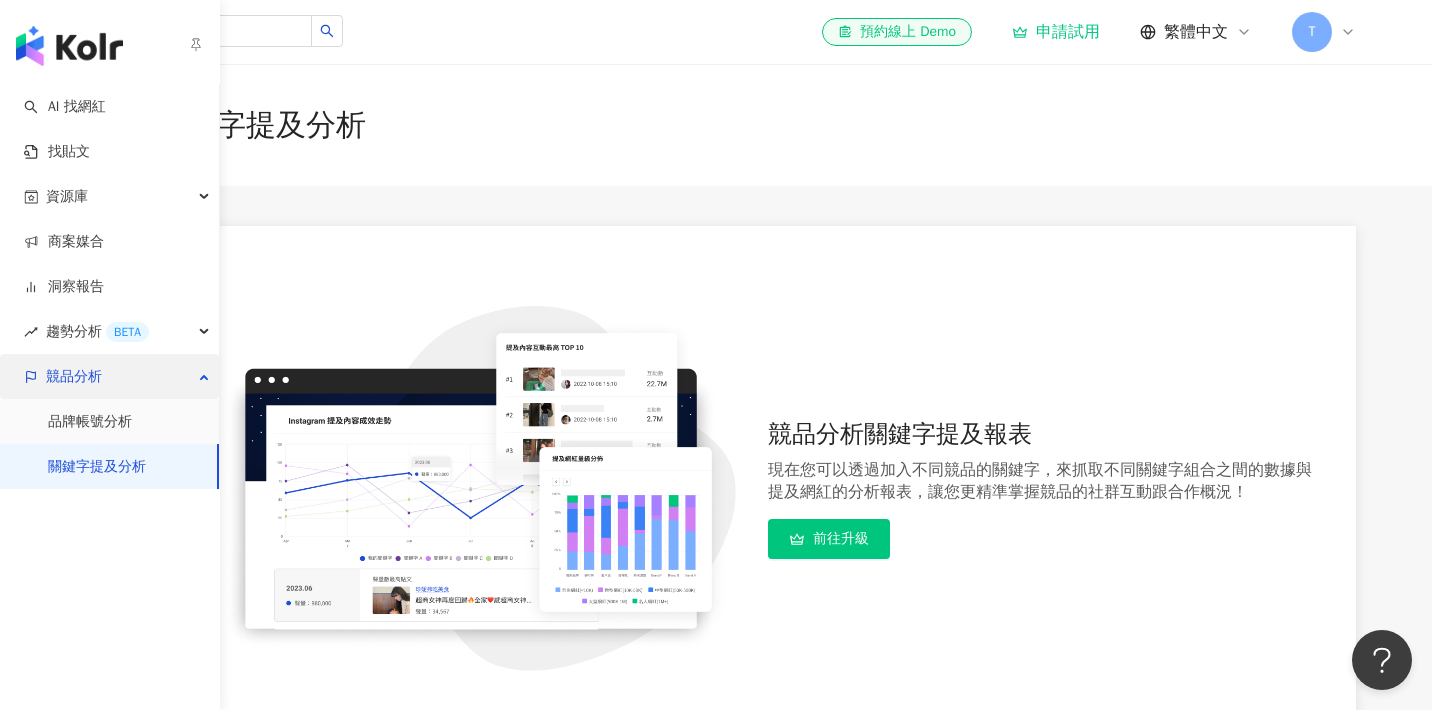 click on "競品分析" at bounding box center [74, 376] 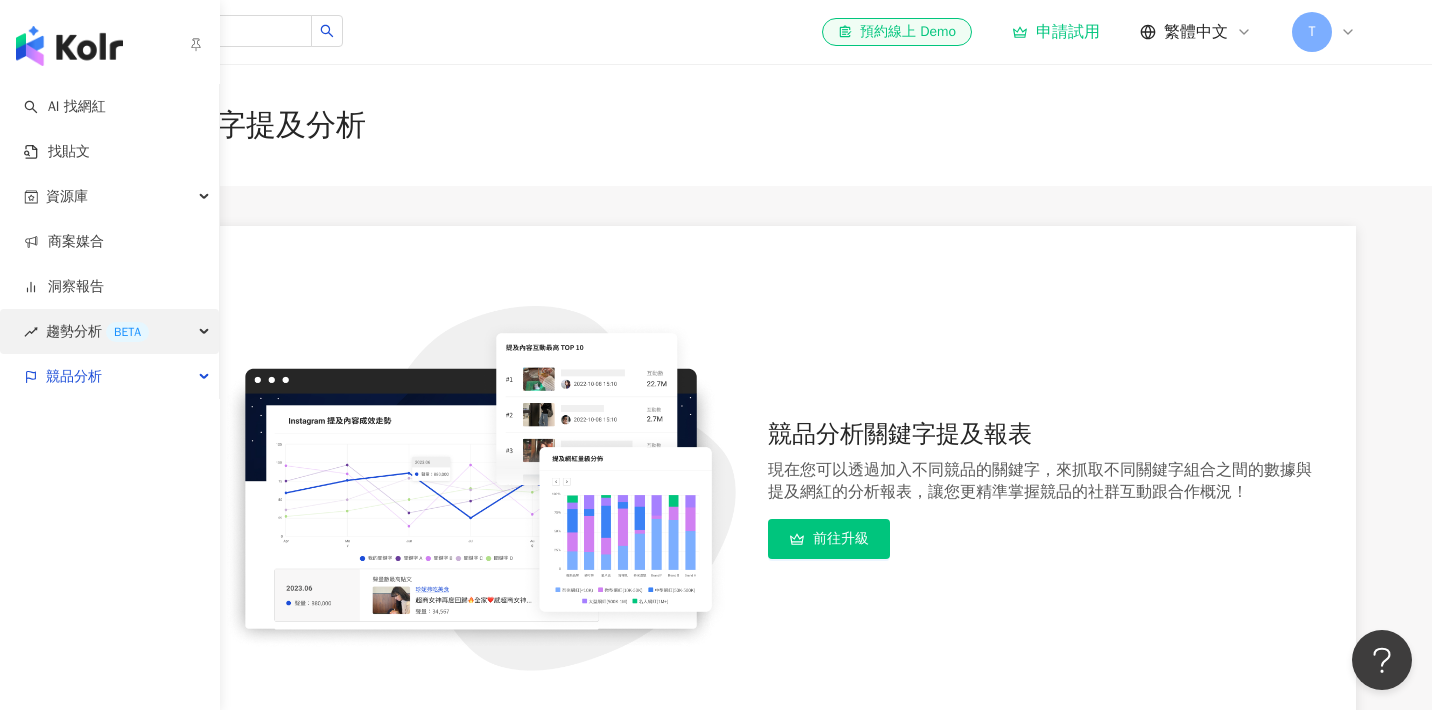 click on "趨勢分析 BETA" at bounding box center [97, 331] 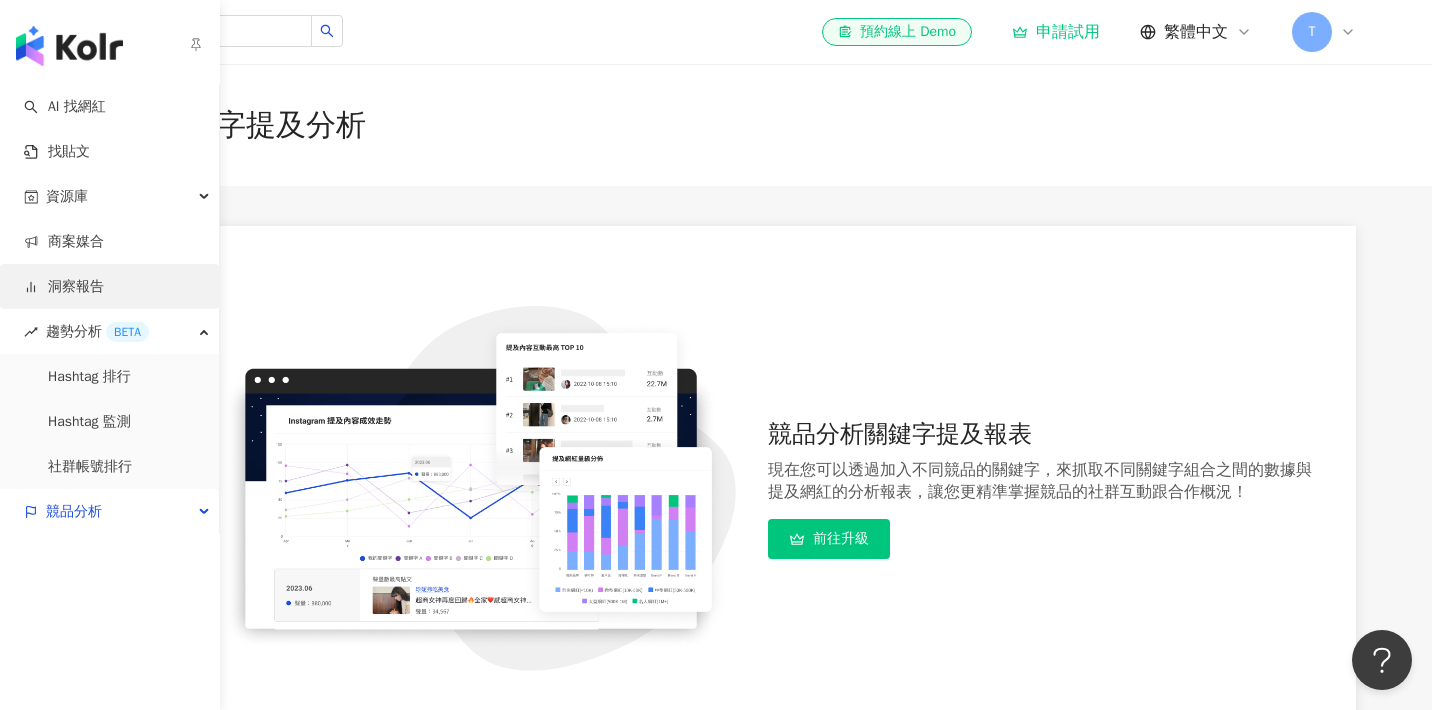 click on "洞察報告" at bounding box center [64, 287] 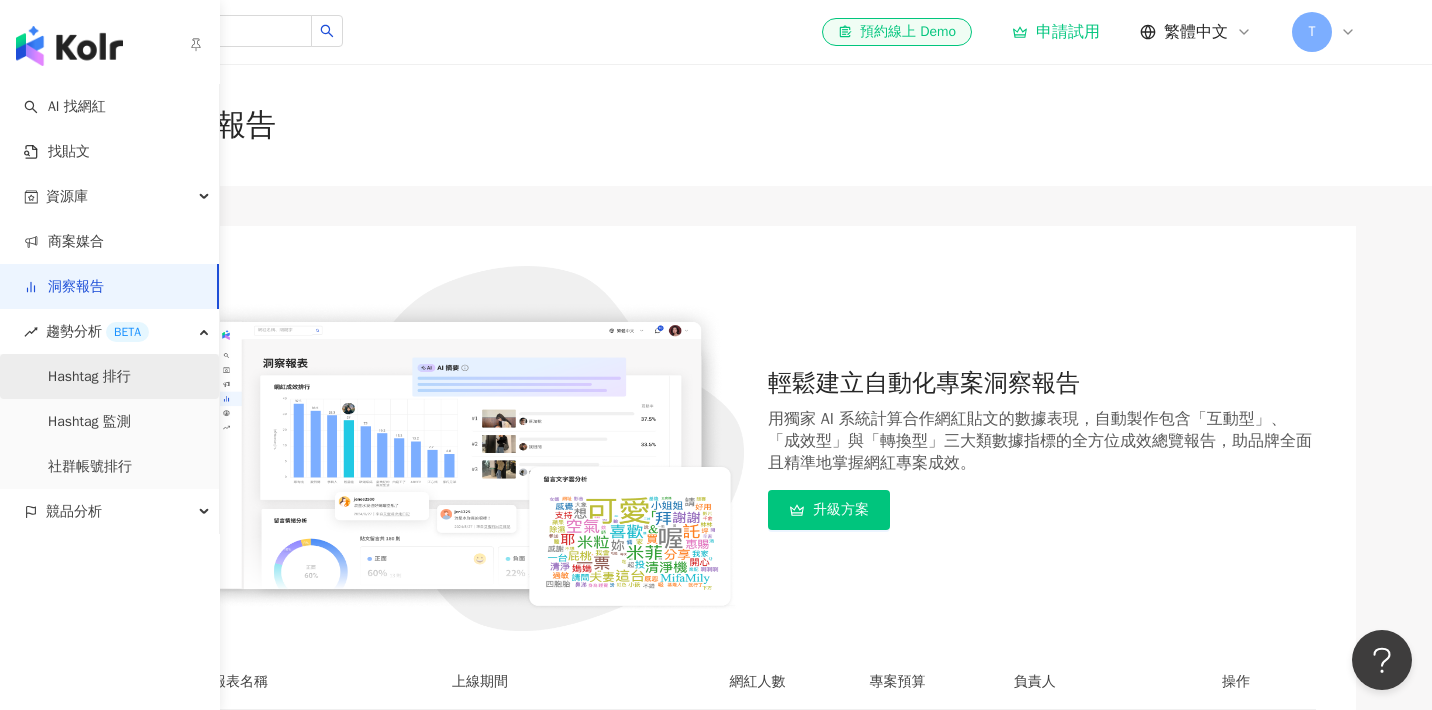 click on "Hashtag 排行" at bounding box center (89, 377) 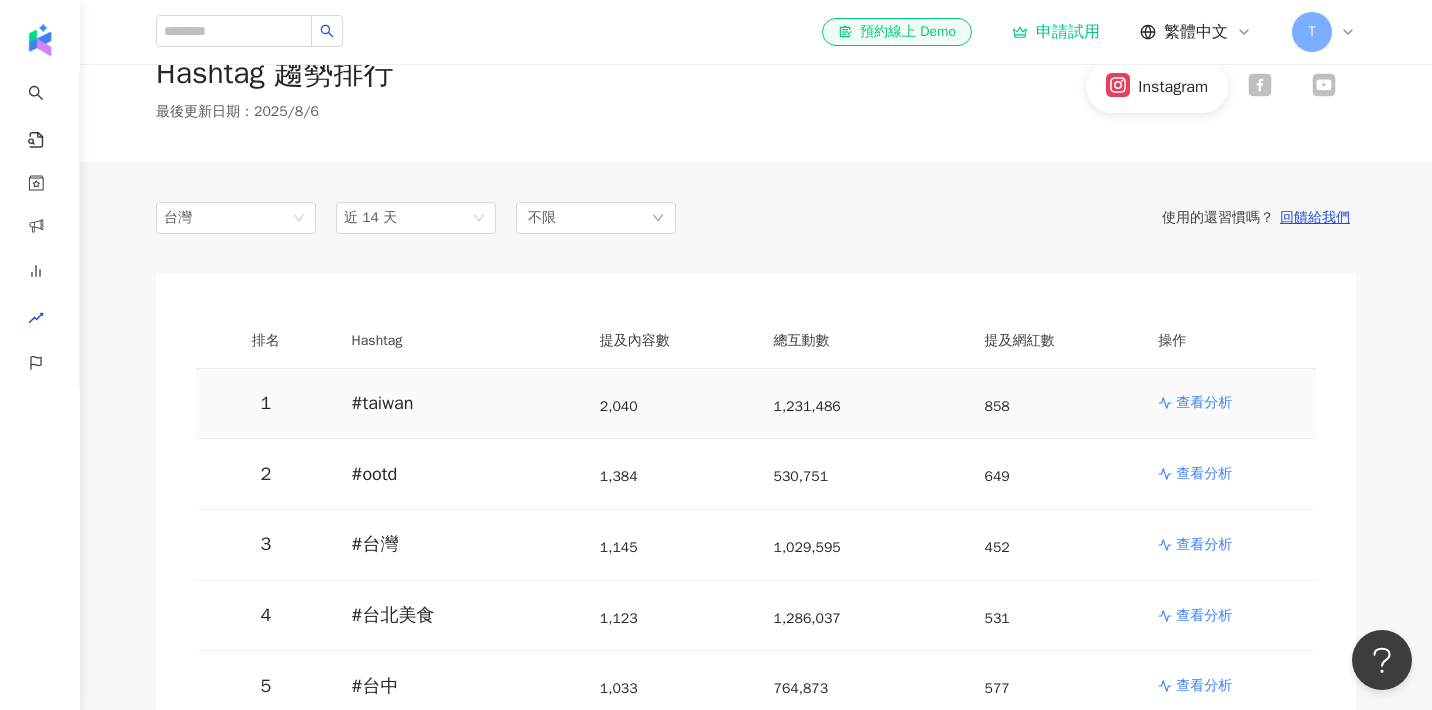 scroll, scrollTop: 0, scrollLeft: 0, axis: both 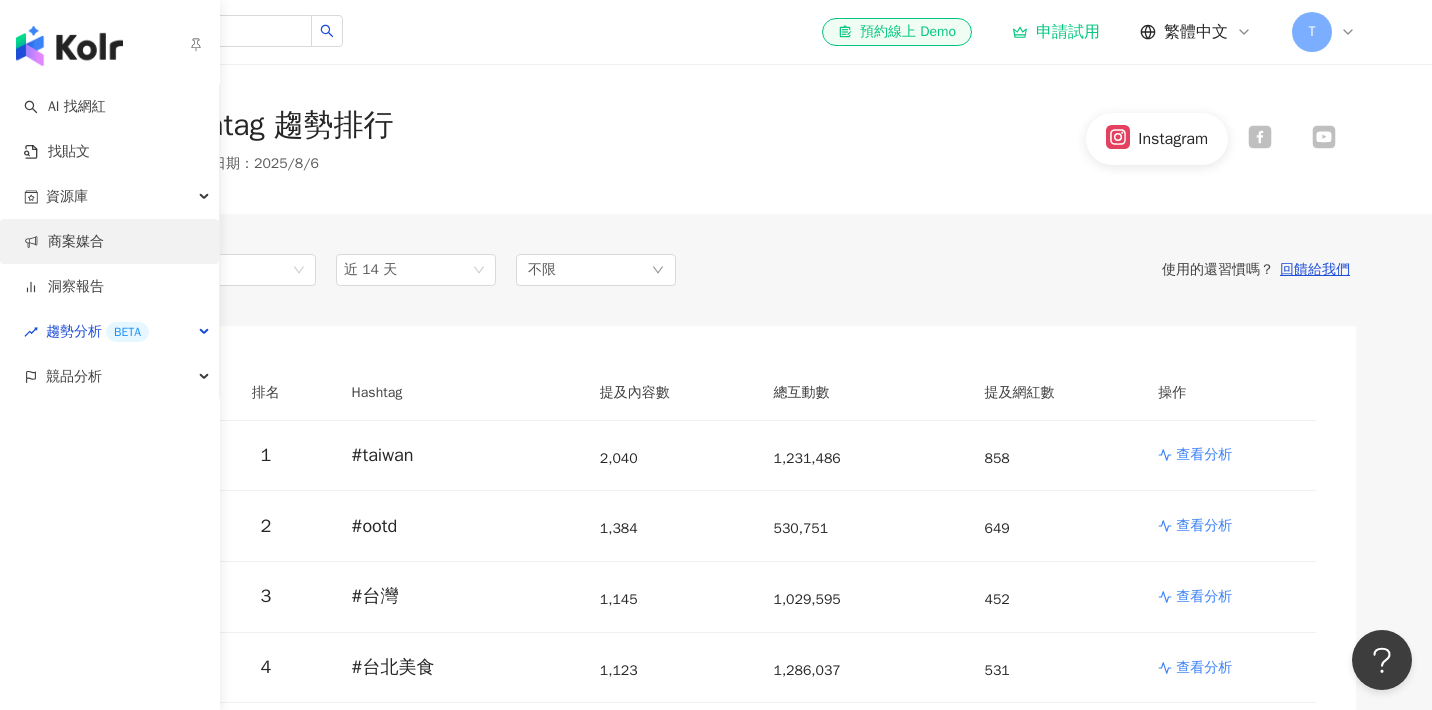 click on "商案媒合" at bounding box center [64, 242] 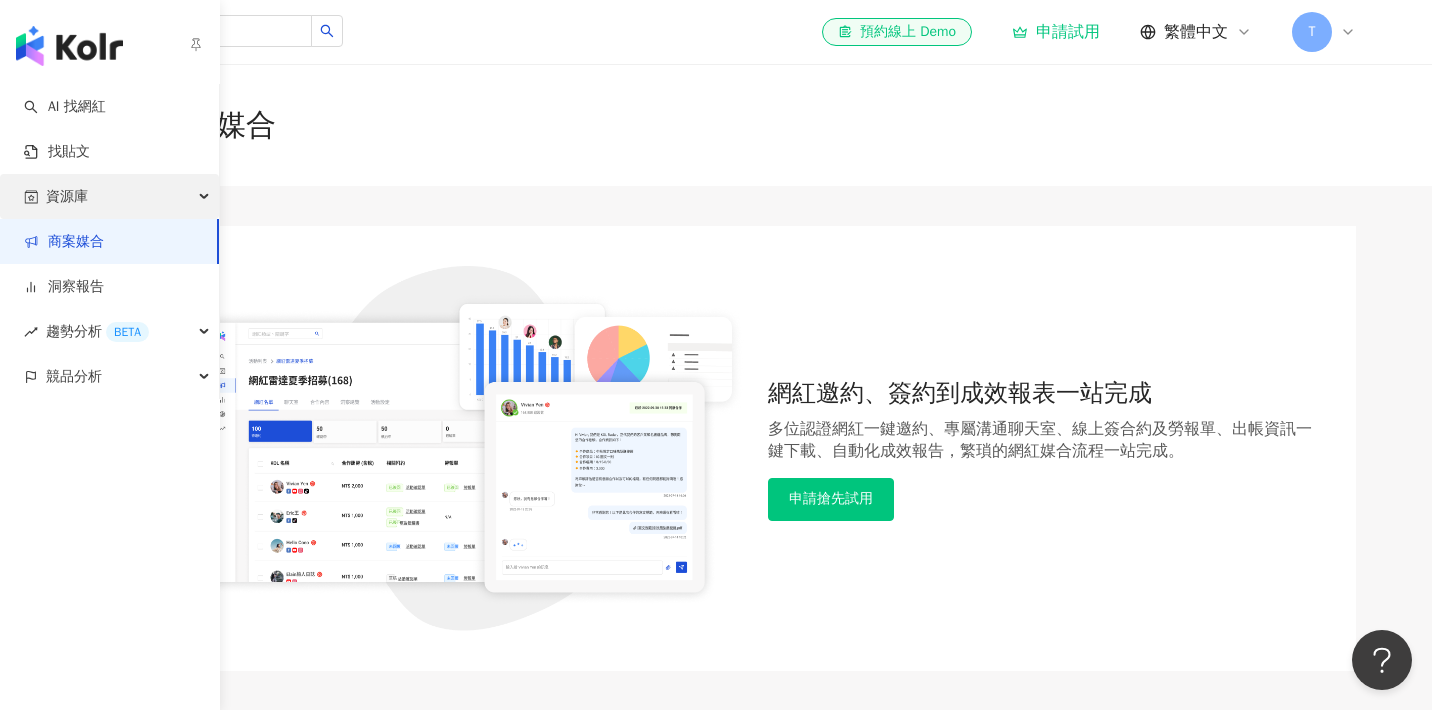 click on "資源庫" at bounding box center (67, 196) 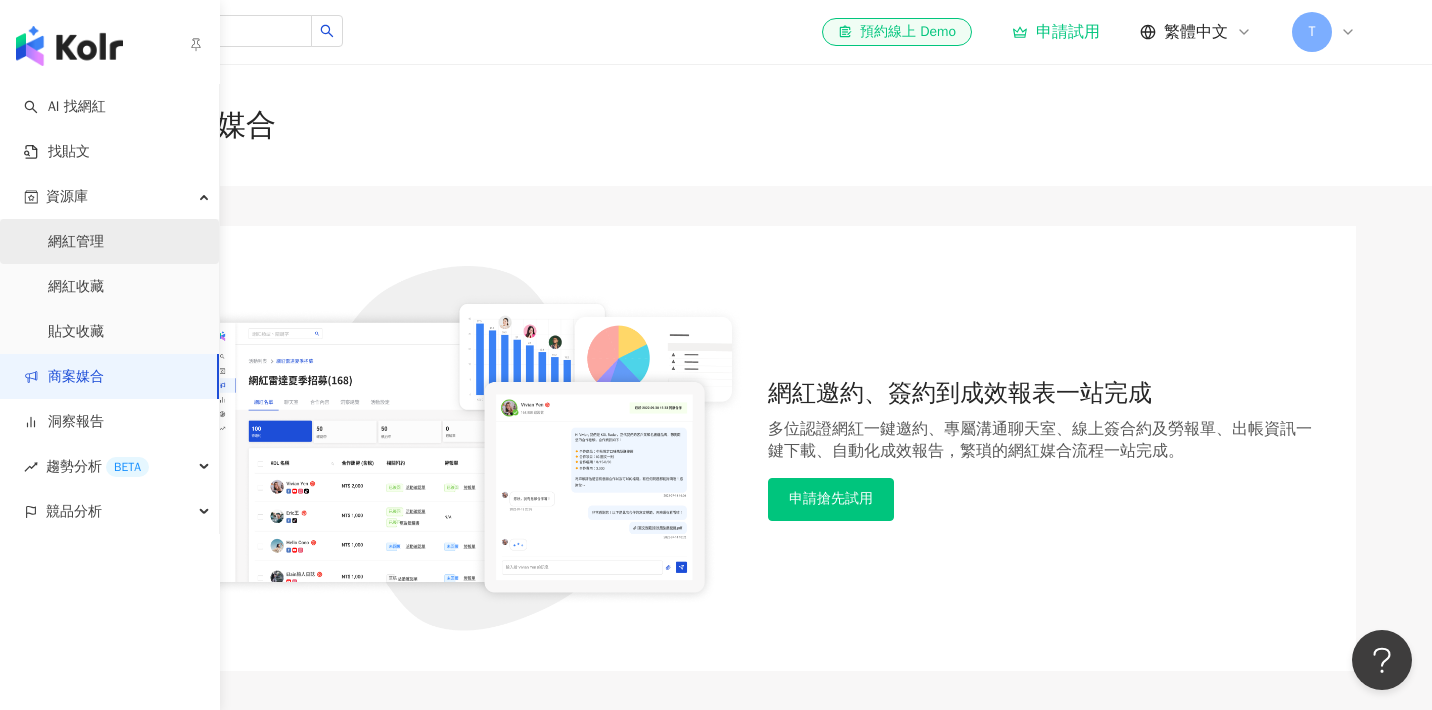 click on "網紅管理" at bounding box center [76, 242] 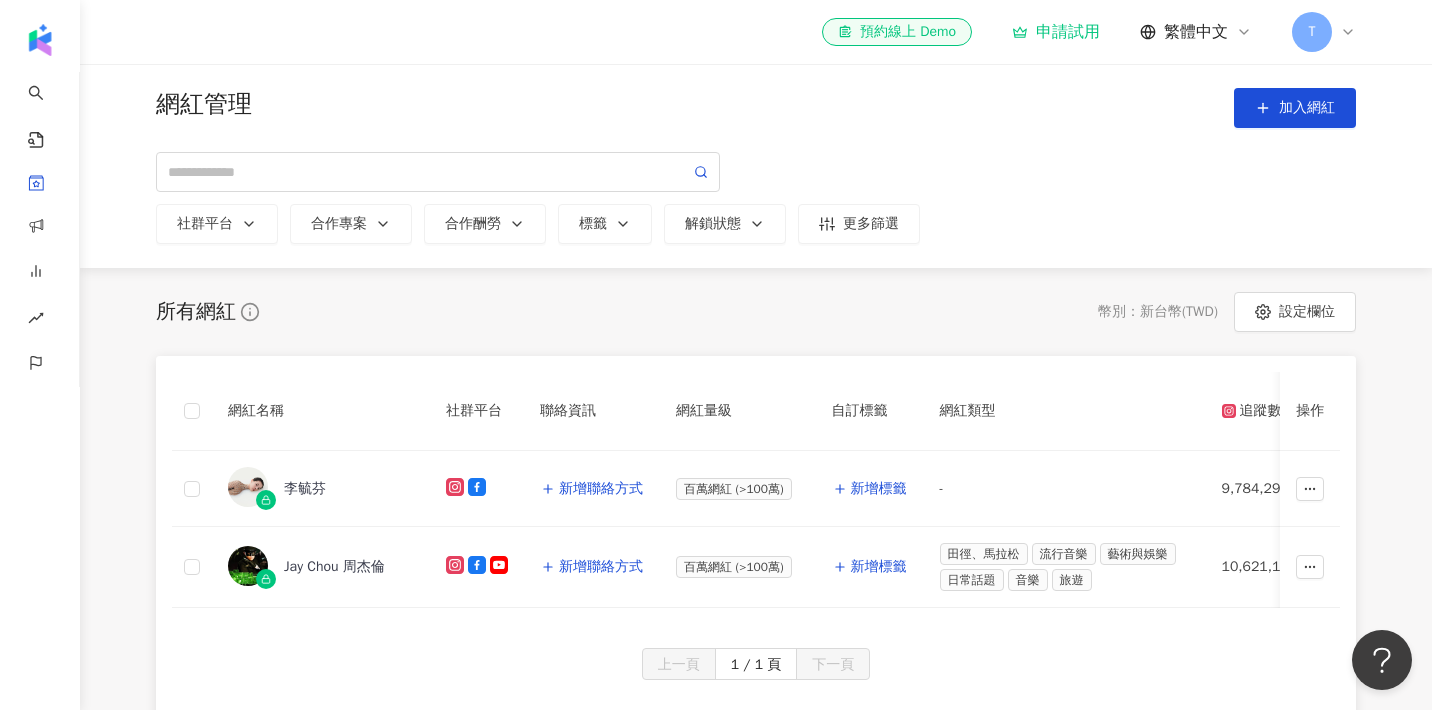 scroll, scrollTop: 4, scrollLeft: 0, axis: vertical 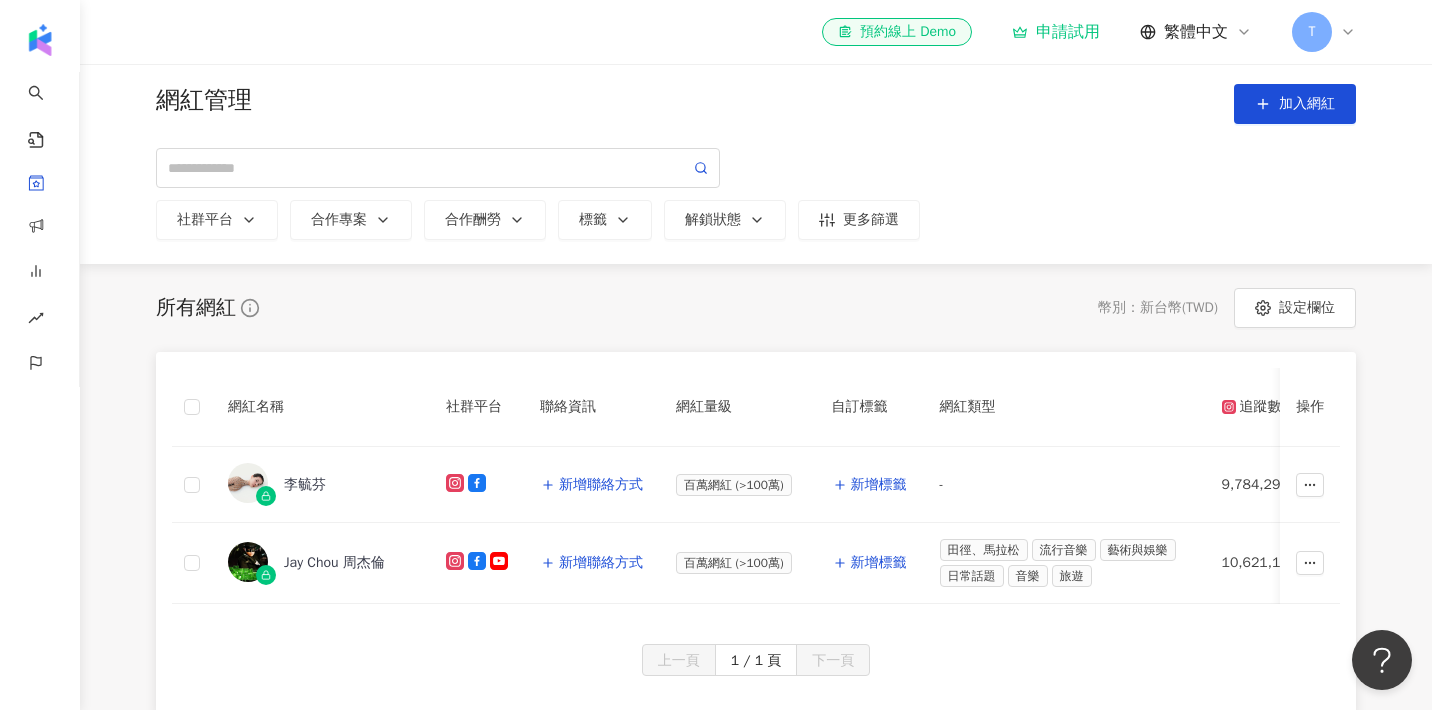 click on "網紅管理 加入網紅" at bounding box center (756, 104) 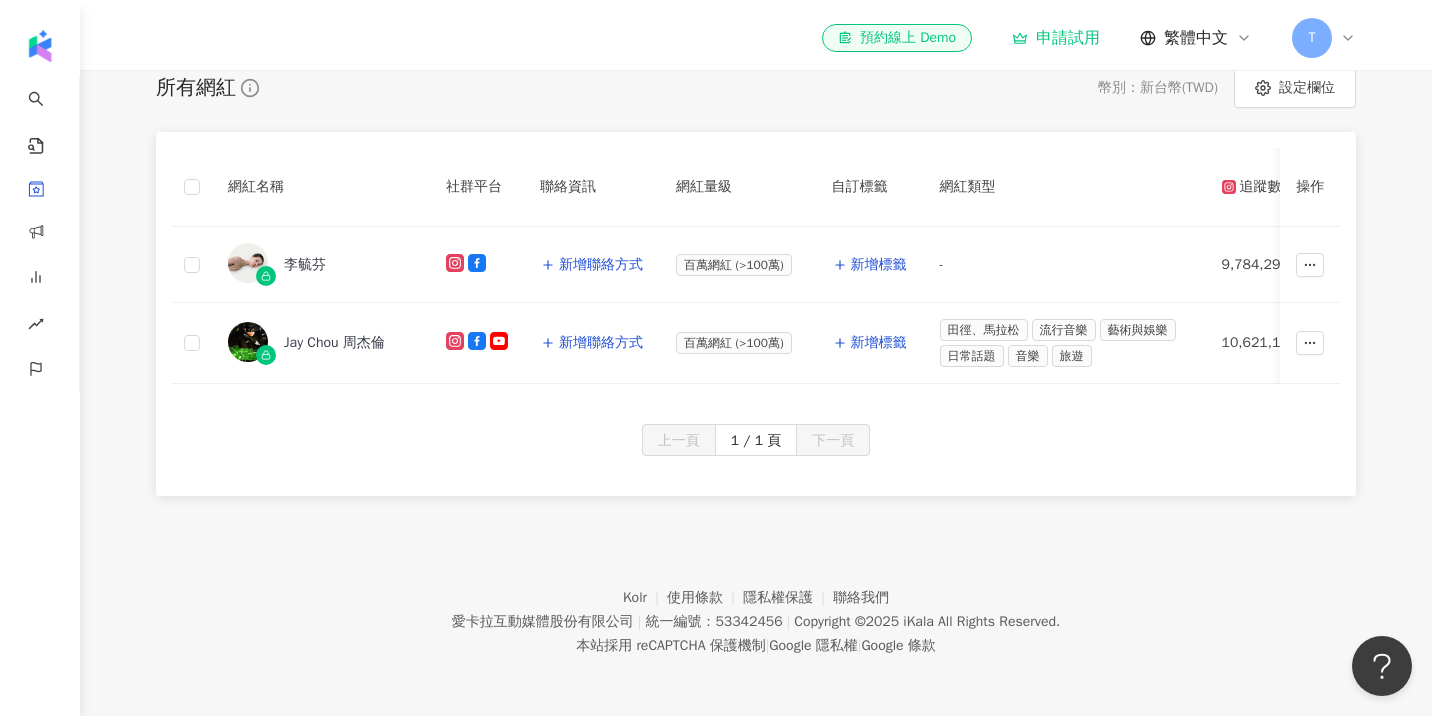 scroll, scrollTop: 0, scrollLeft: 0, axis: both 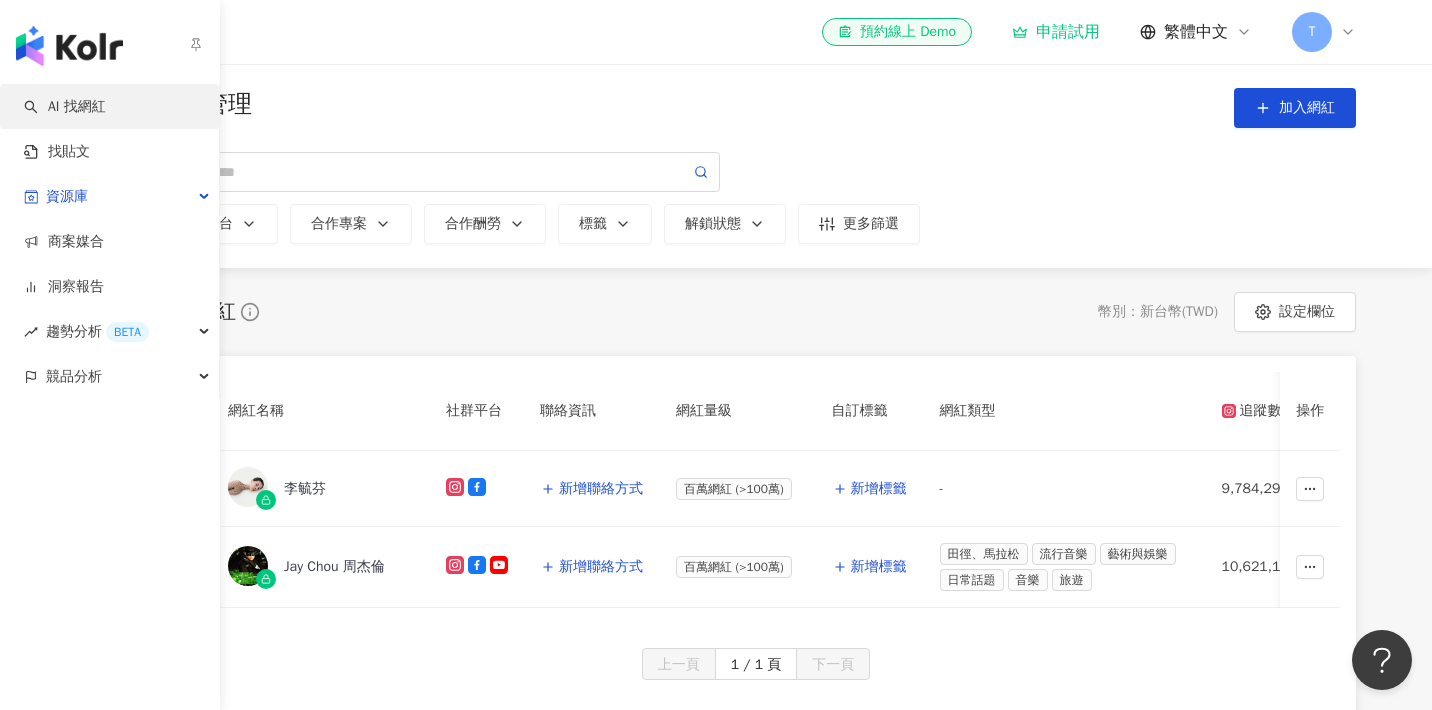 click on "AI 找網紅" at bounding box center (65, 107) 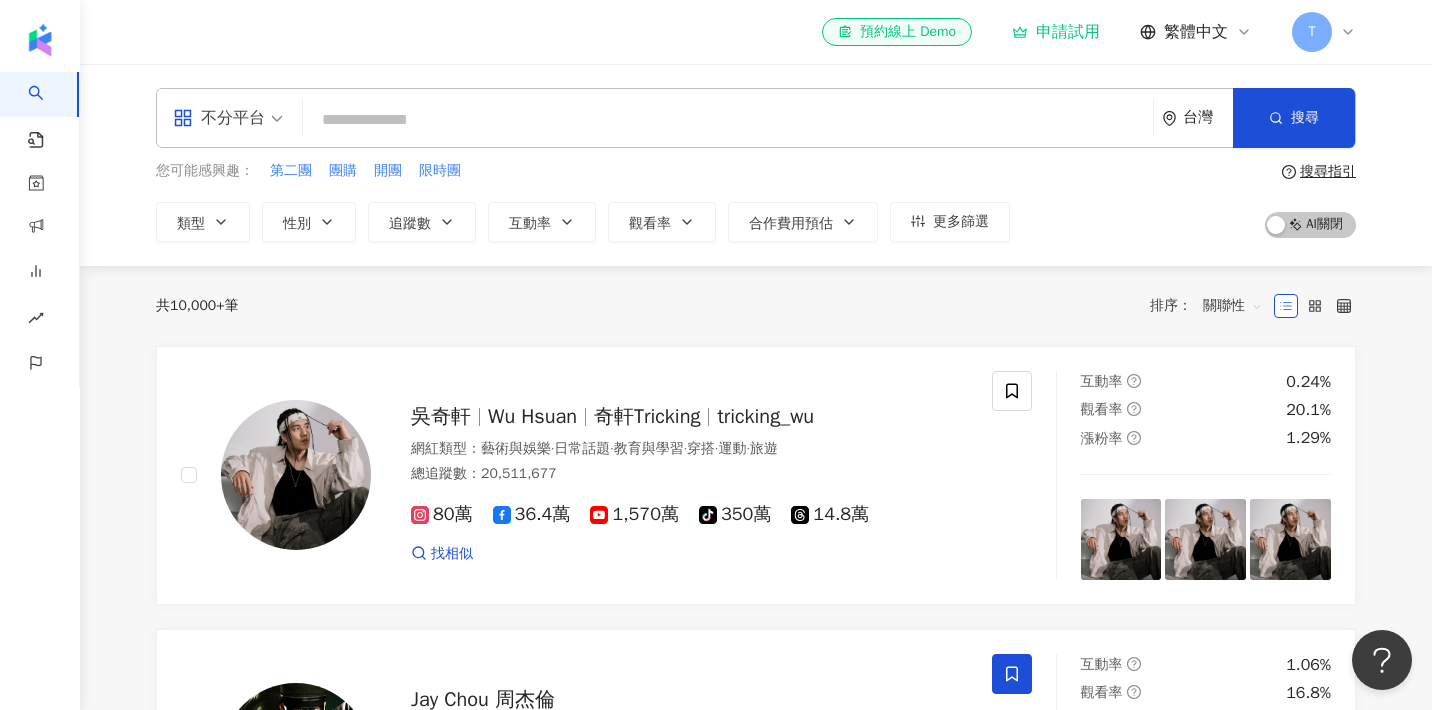 click on "共  10,000+  筆 排序： 關聯性" at bounding box center [756, 306] 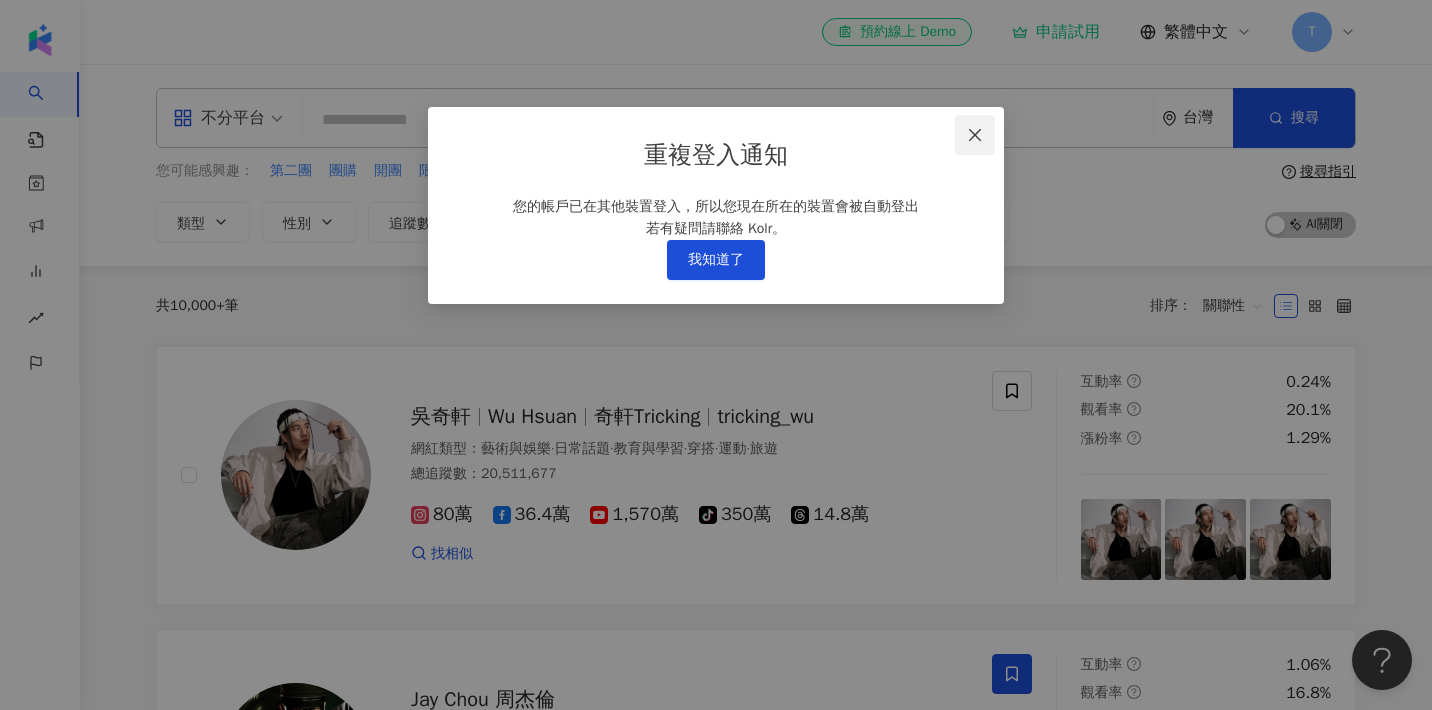 click 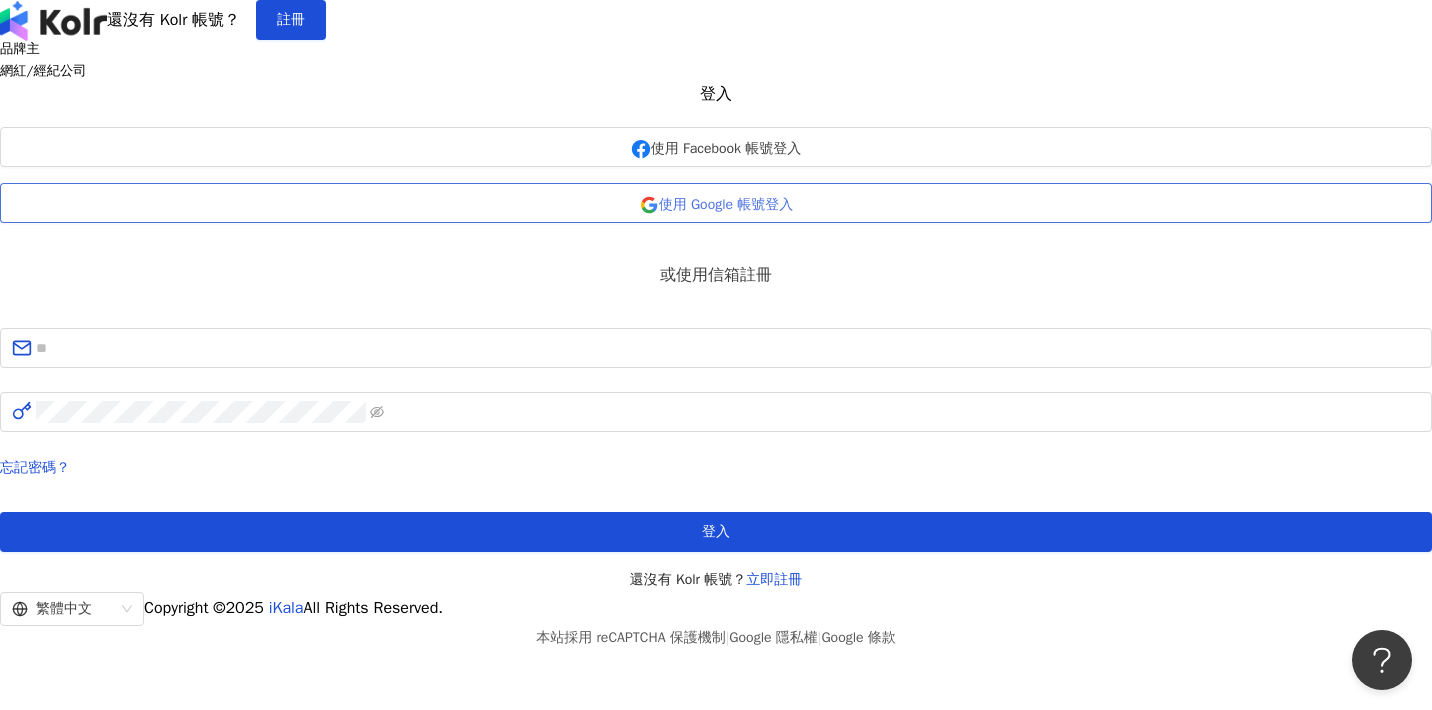 click on "使用 Google 帳號登入" at bounding box center (726, 205) 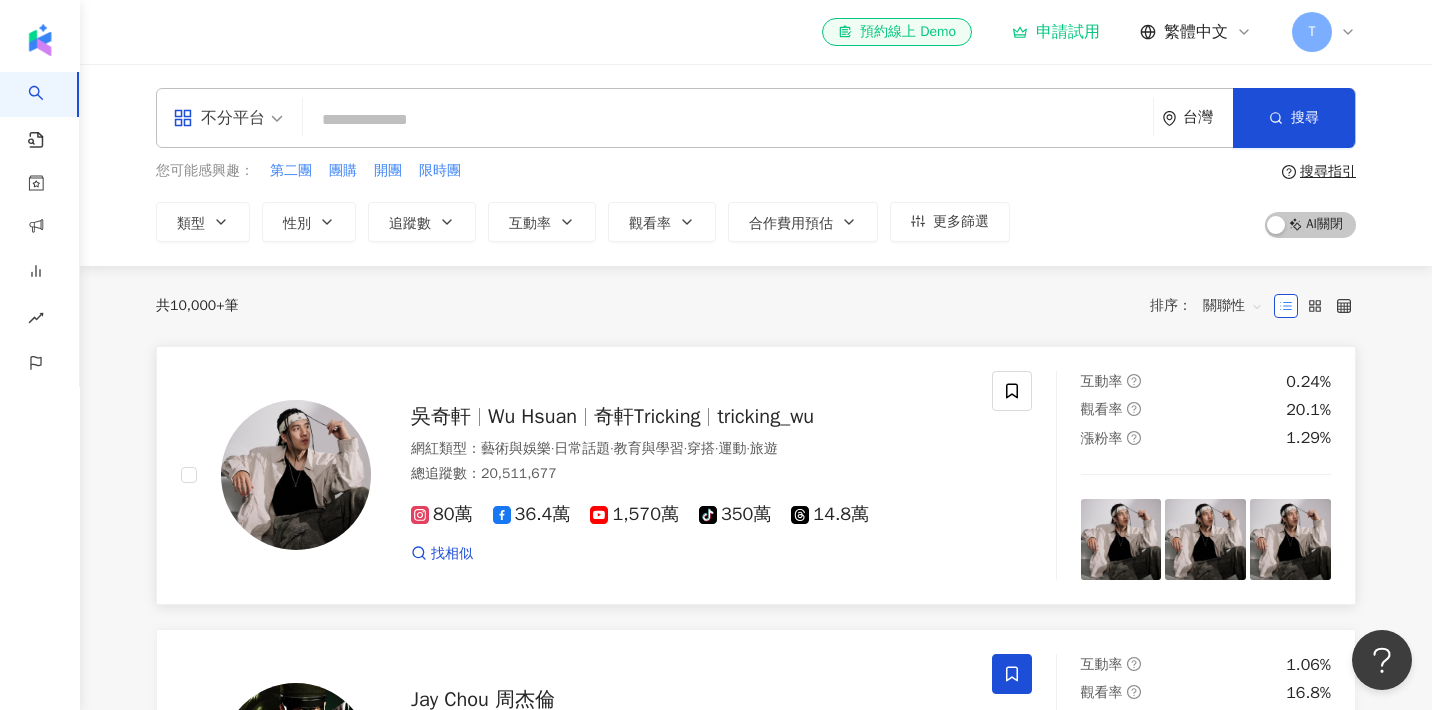 click on "吳奇軒 Wu Hsuan 奇軒Tricking tricking_wu 網紅類型 ： 藝術與娛樂  ·  日常話題  ·  教育與學習  ·  穿搭  ·  運動  ·  旅遊 總追蹤數 ： 20,511,677 80萬 36.4萬 1,570萬 tiktok-icon 350萬 14.8萬 找相似" at bounding box center (669, 475) 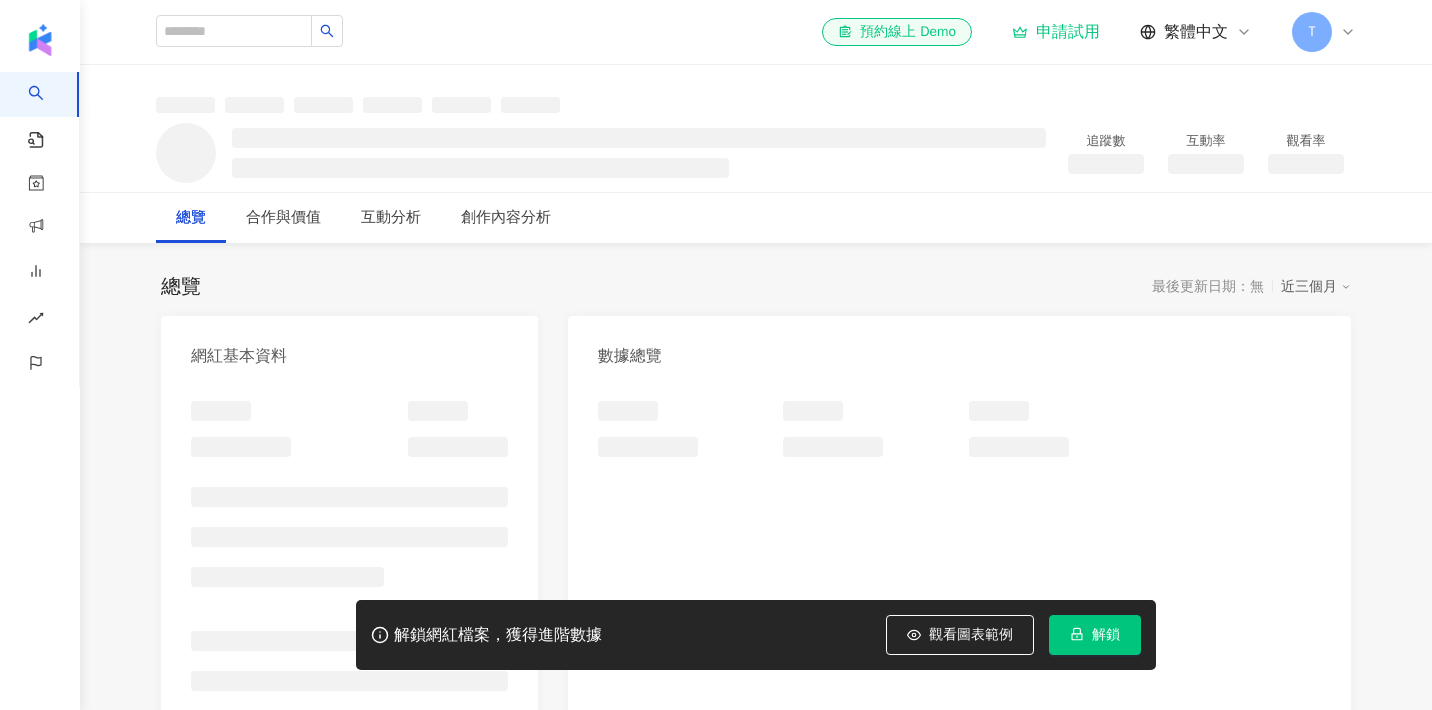 scroll, scrollTop: 0, scrollLeft: 0, axis: both 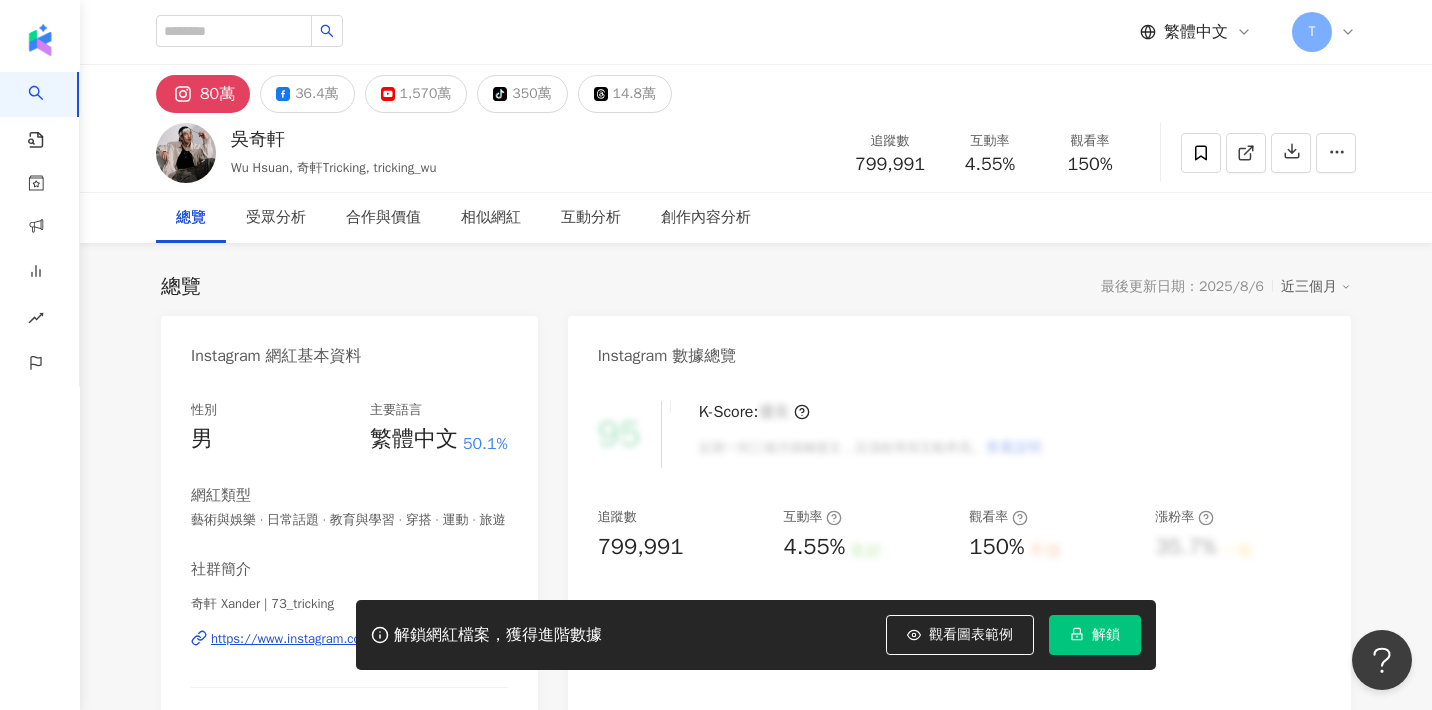 click on "解鎖" at bounding box center (1106, 635) 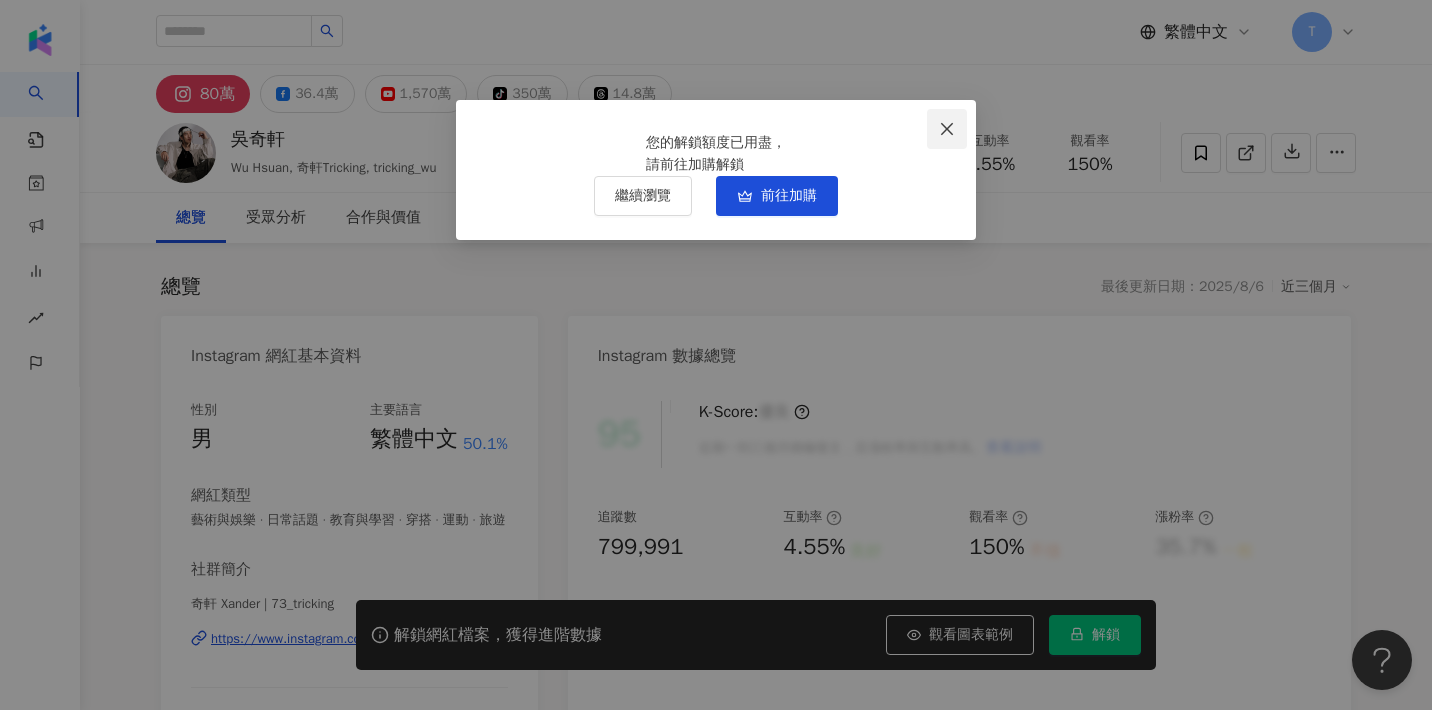 click 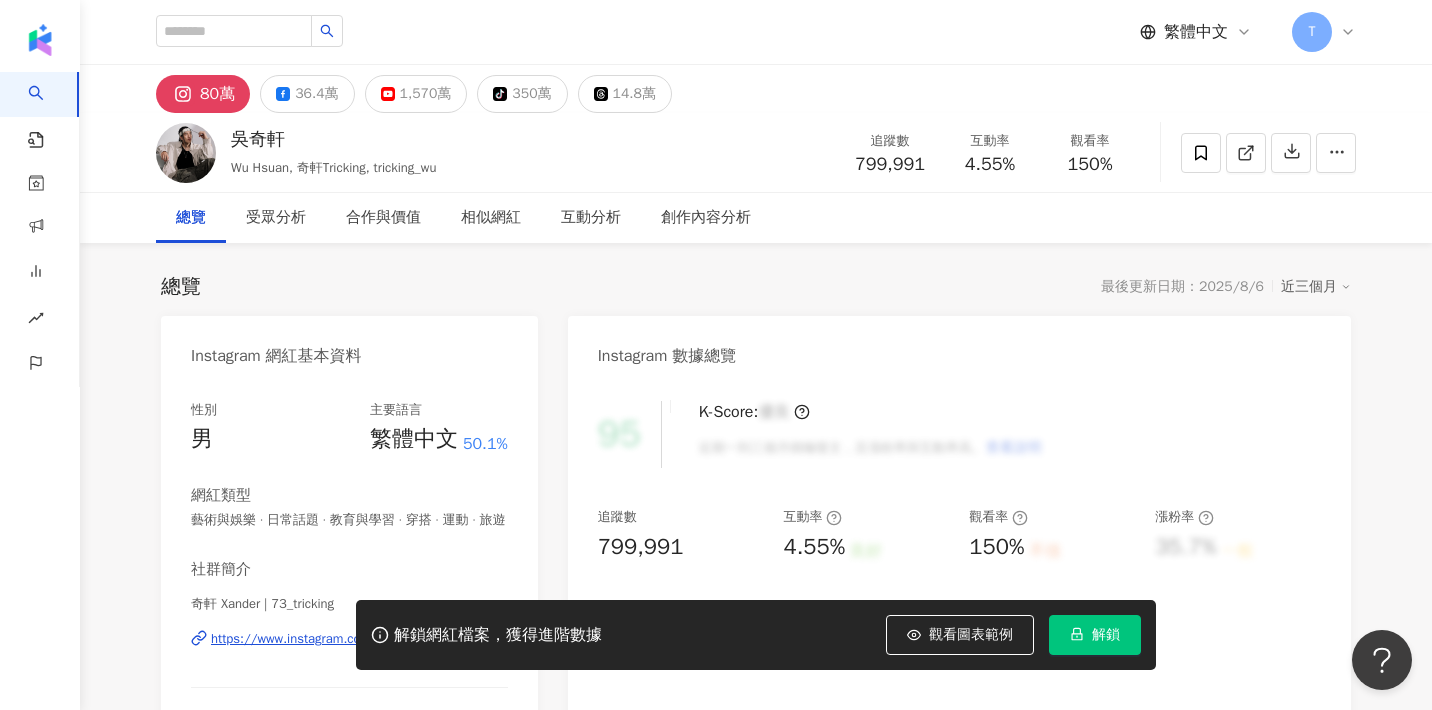 click 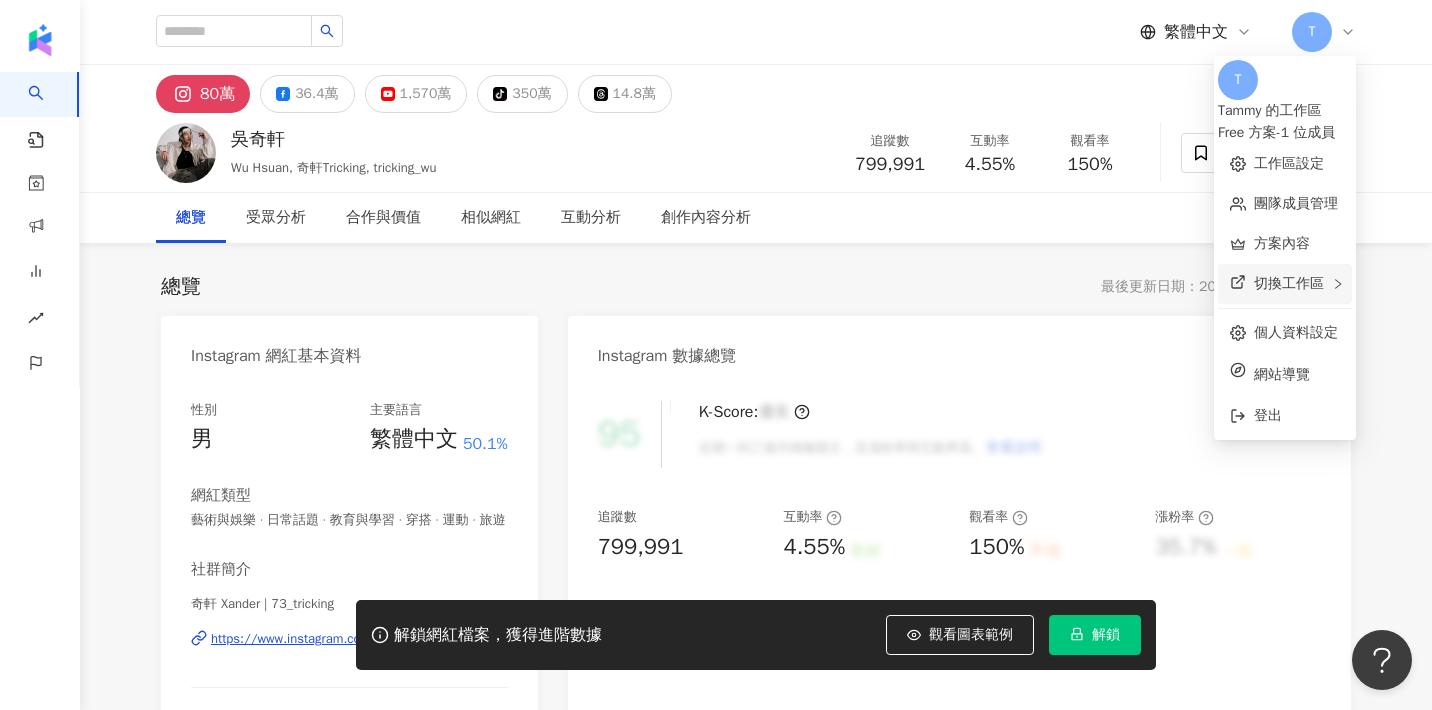 click on "切換工作區" at bounding box center [1285, 284] 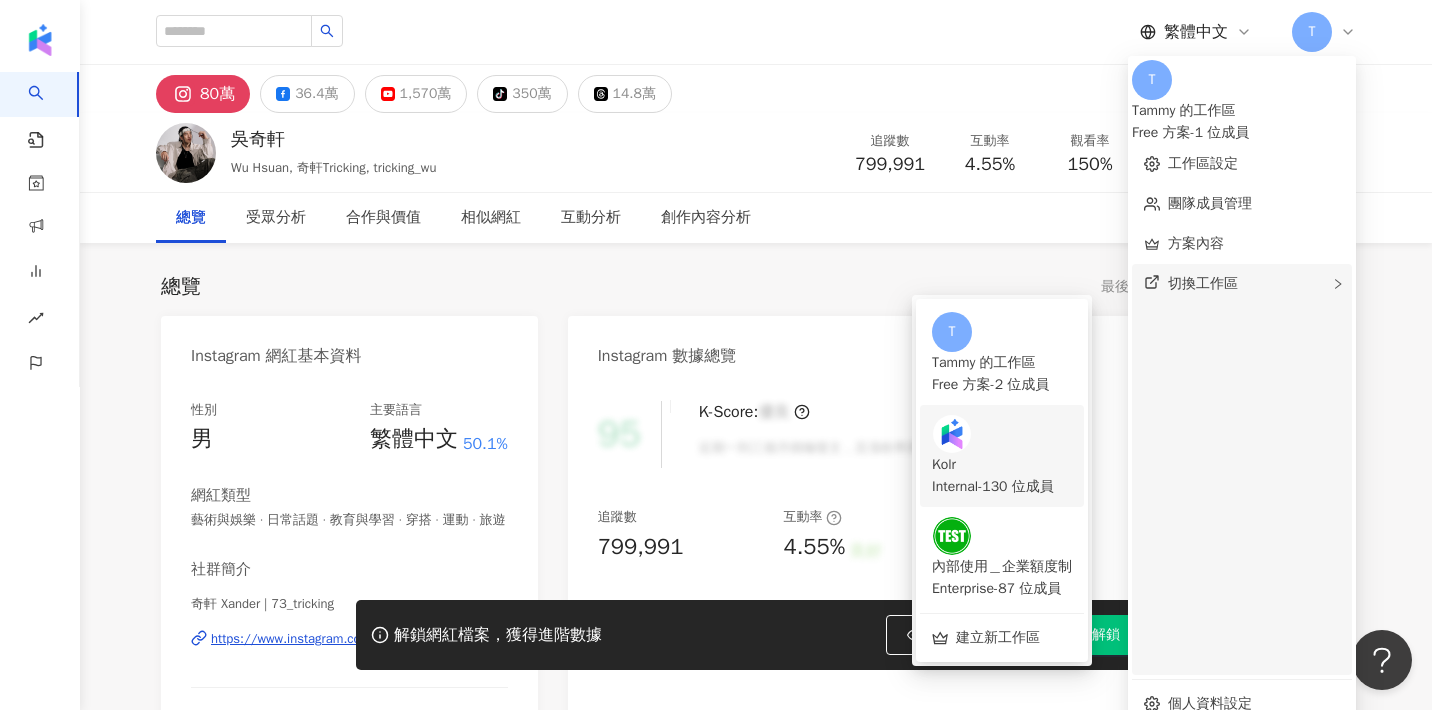 click on "Internal  -  130 位成員" at bounding box center (1002, 487) 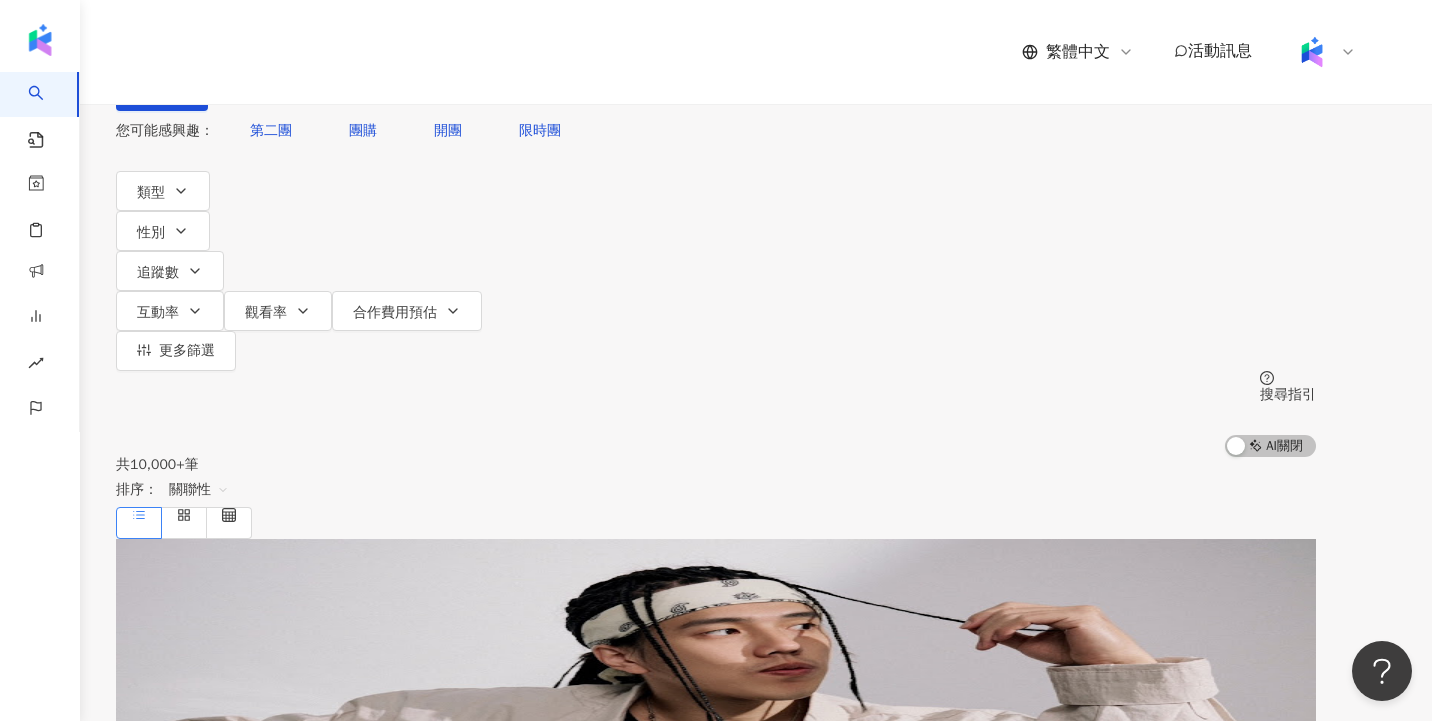 click on "穿搭" at bounding box center (406, 713) 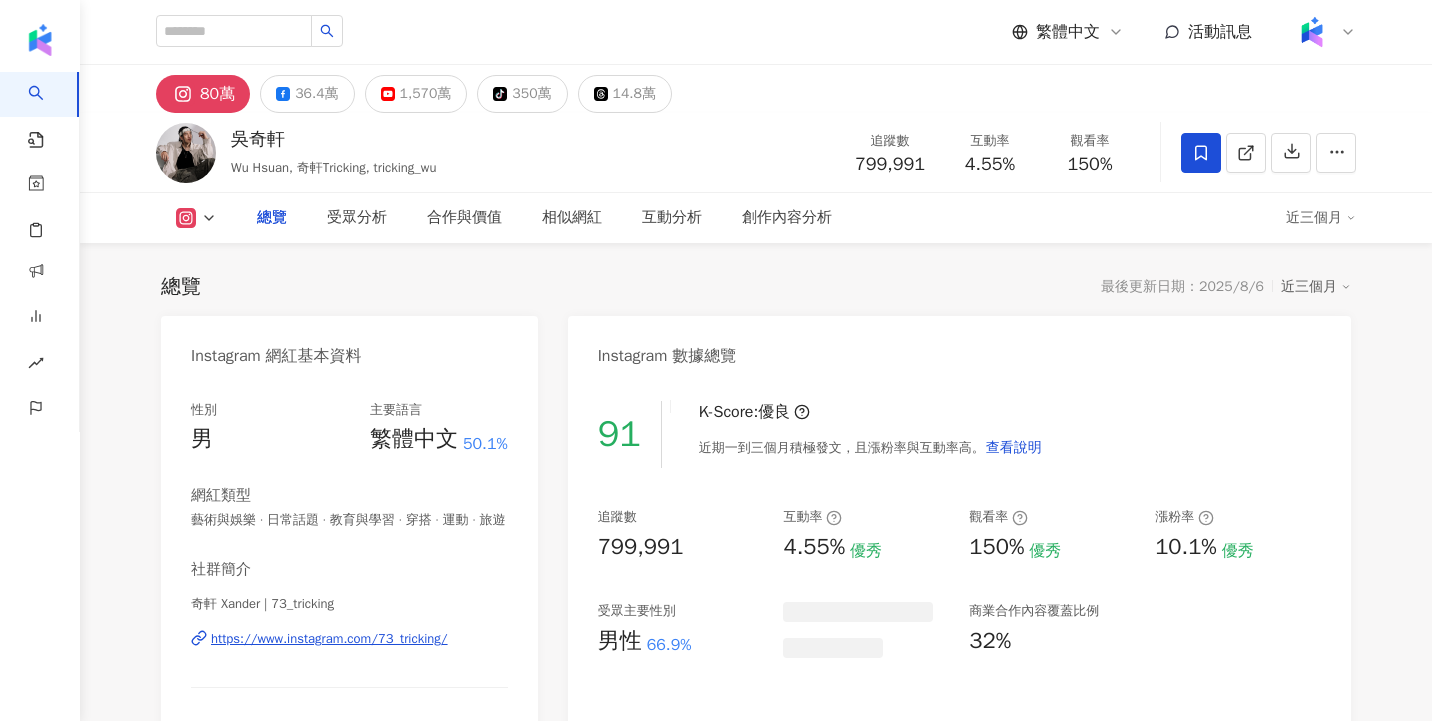 scroll, scrollTop: 0, scrollLeft: 0, axis: both 